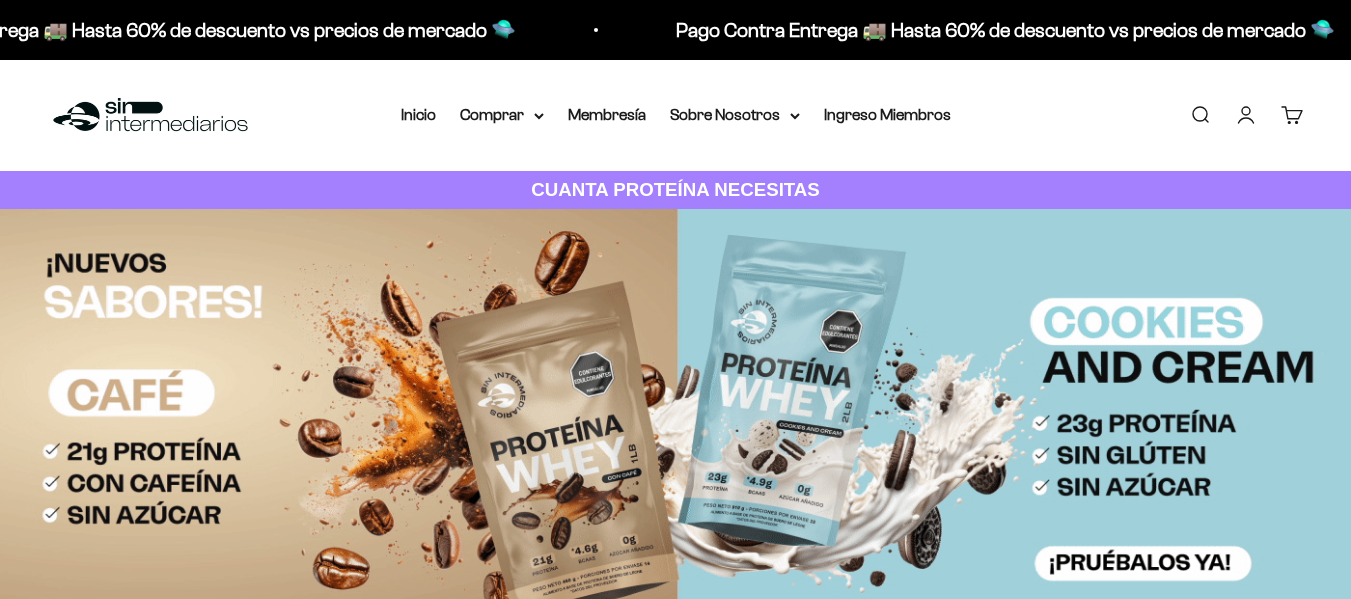 scroll, scrollTop: 0, scrollLeft: 0, axis: both 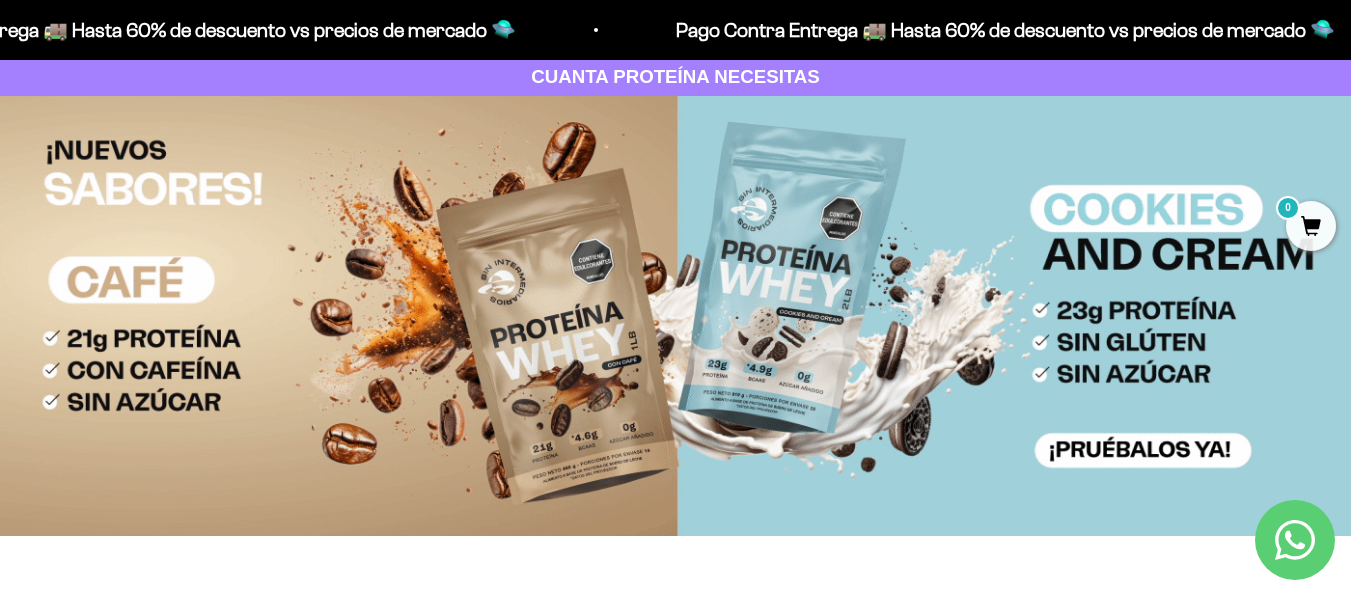 click at bounding box center [675, 316] 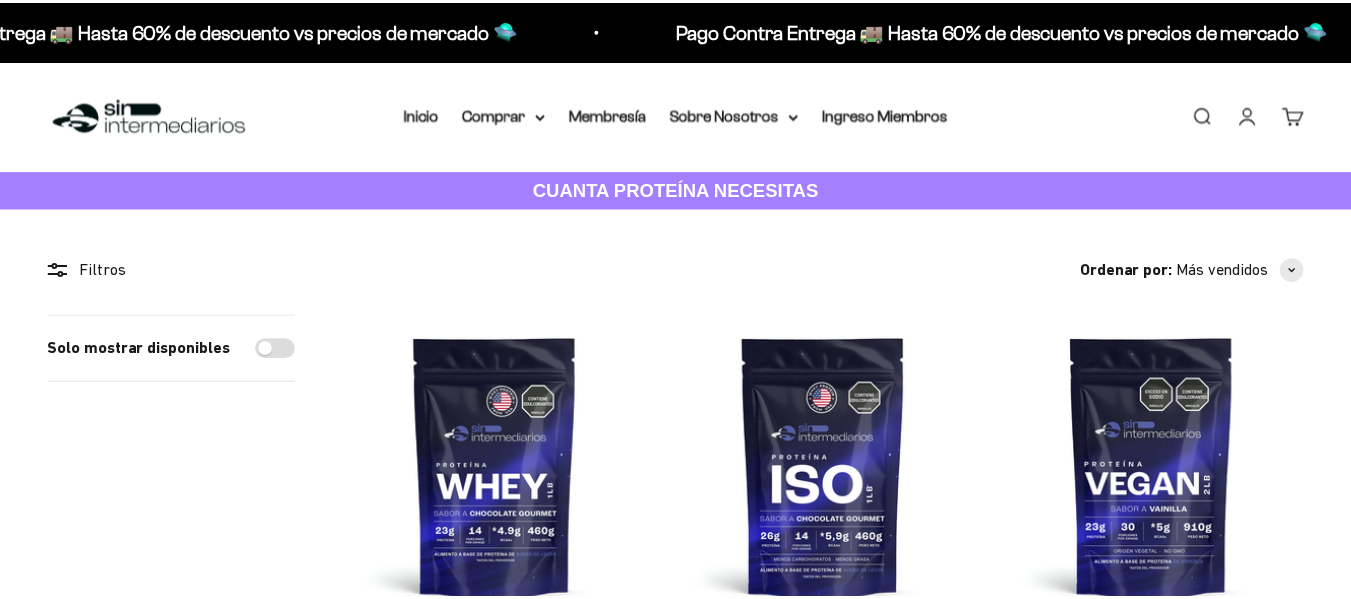 scroll, scrollTop: 0, scrollLeft: 0, axis: both 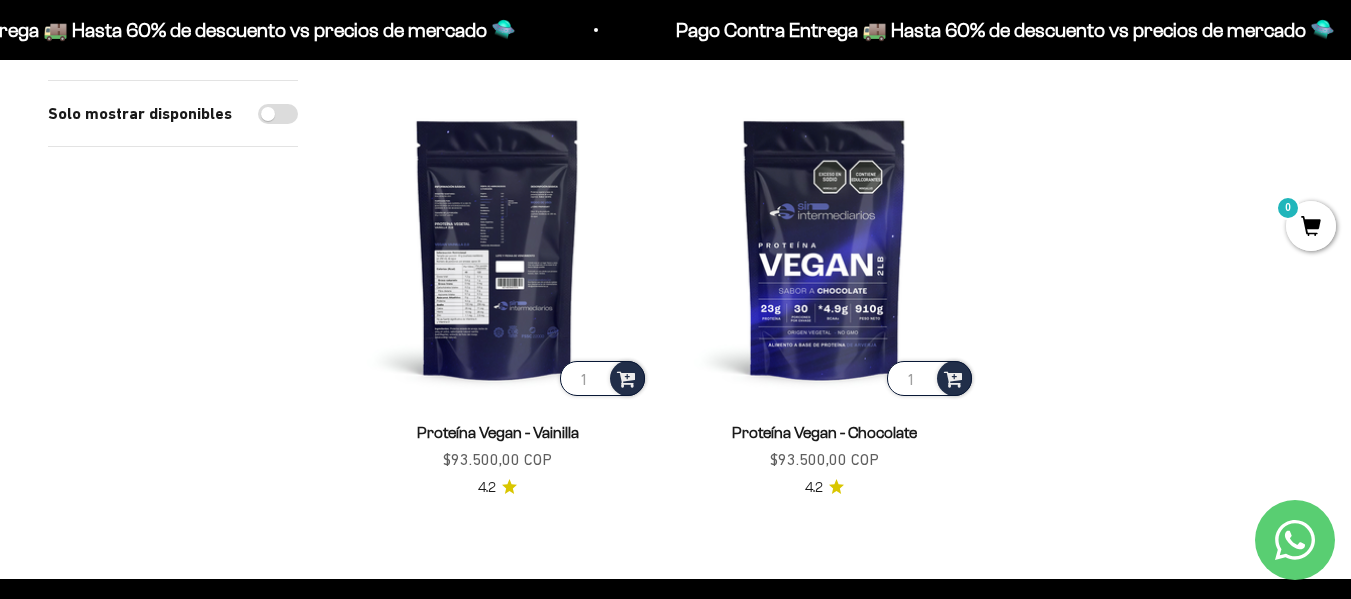 click at bounding box center [497, 248] 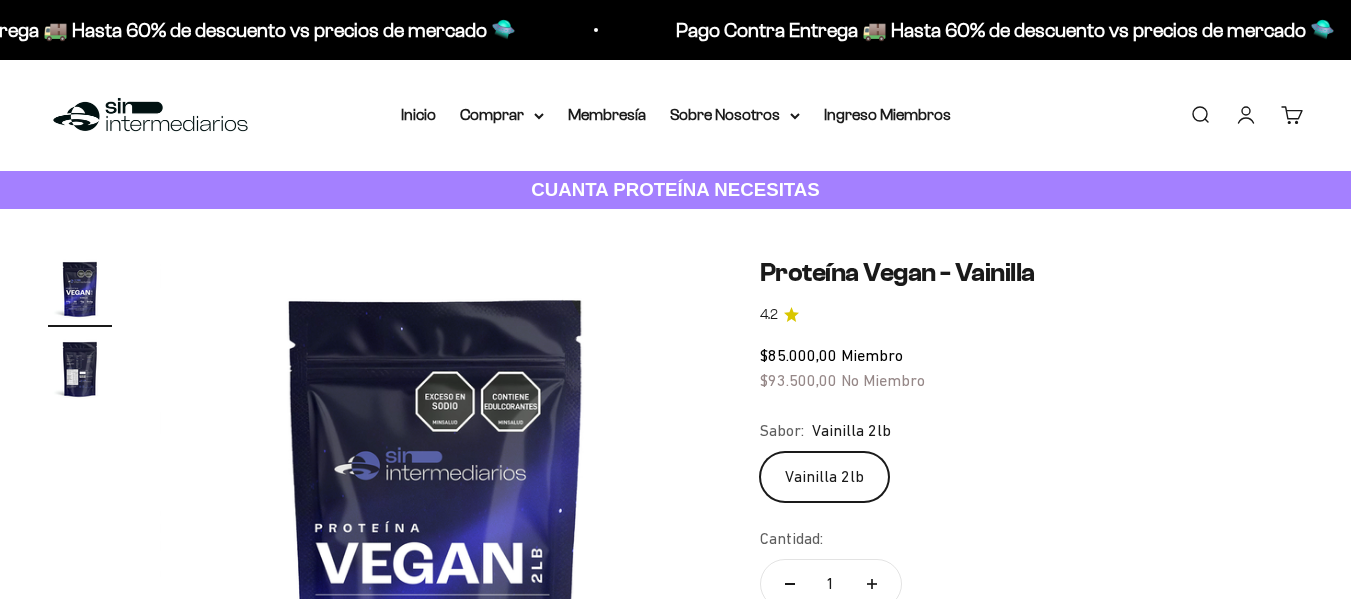 scroll, scrollTop: 0, scrollLeft: 0, axis: both 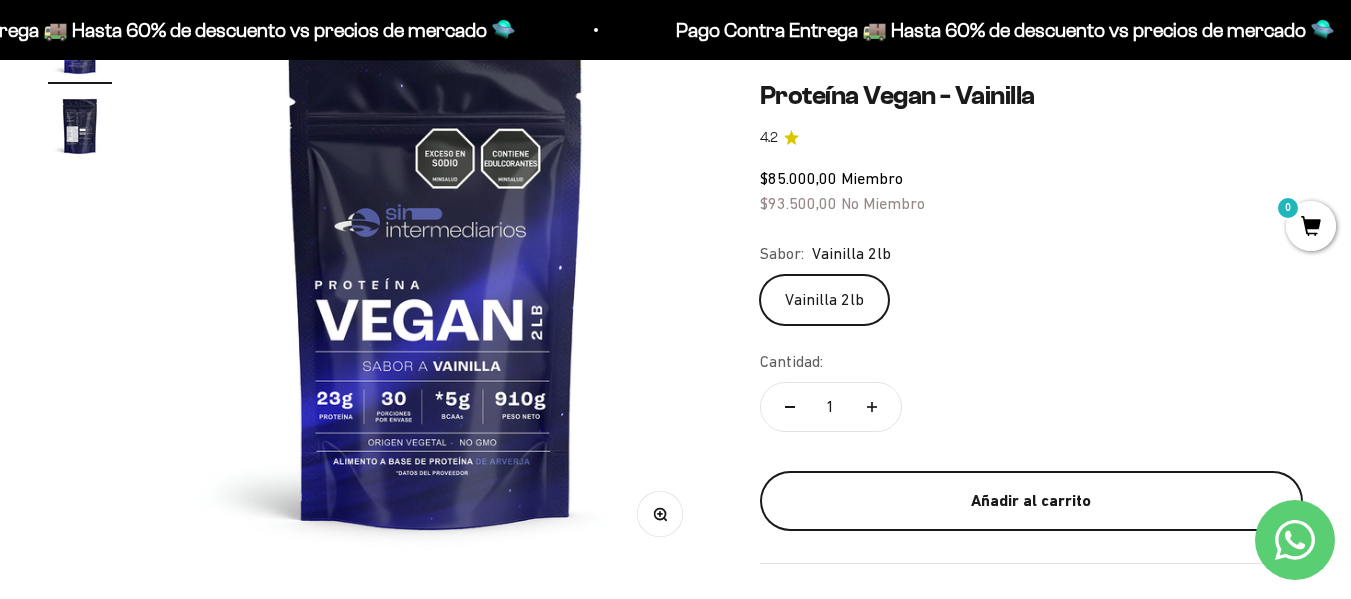 click on "Añadir al carrito" at bounding box center (1031, 501) 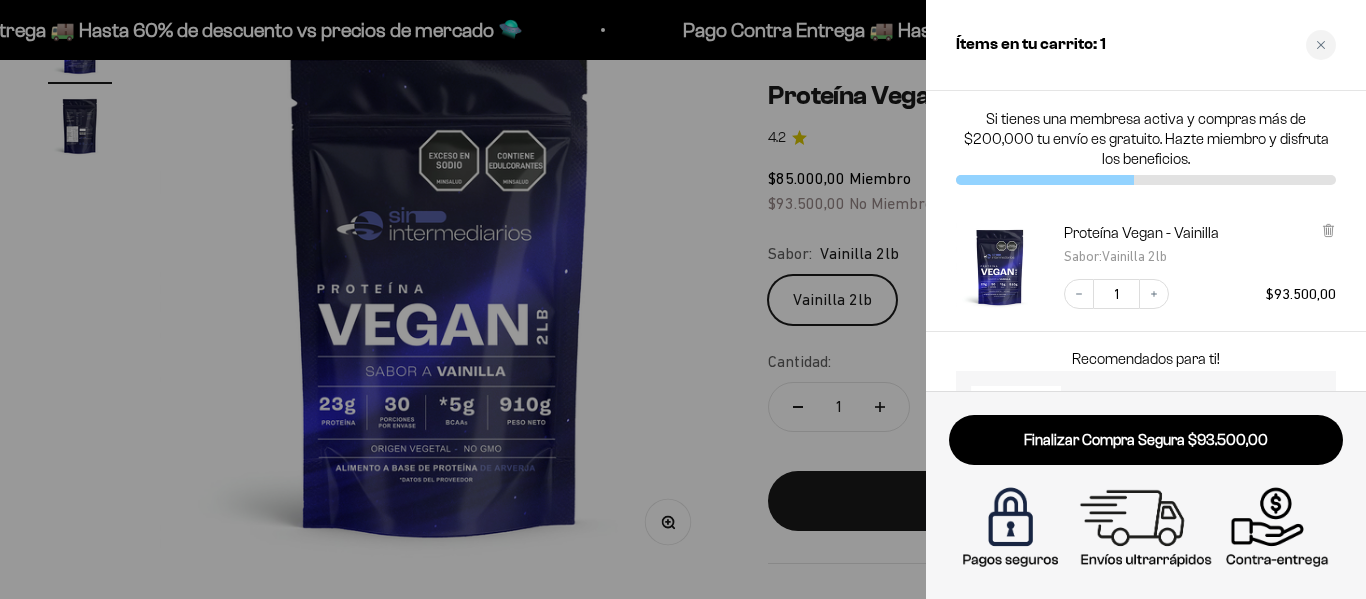 click at bounding box center (683, 299) 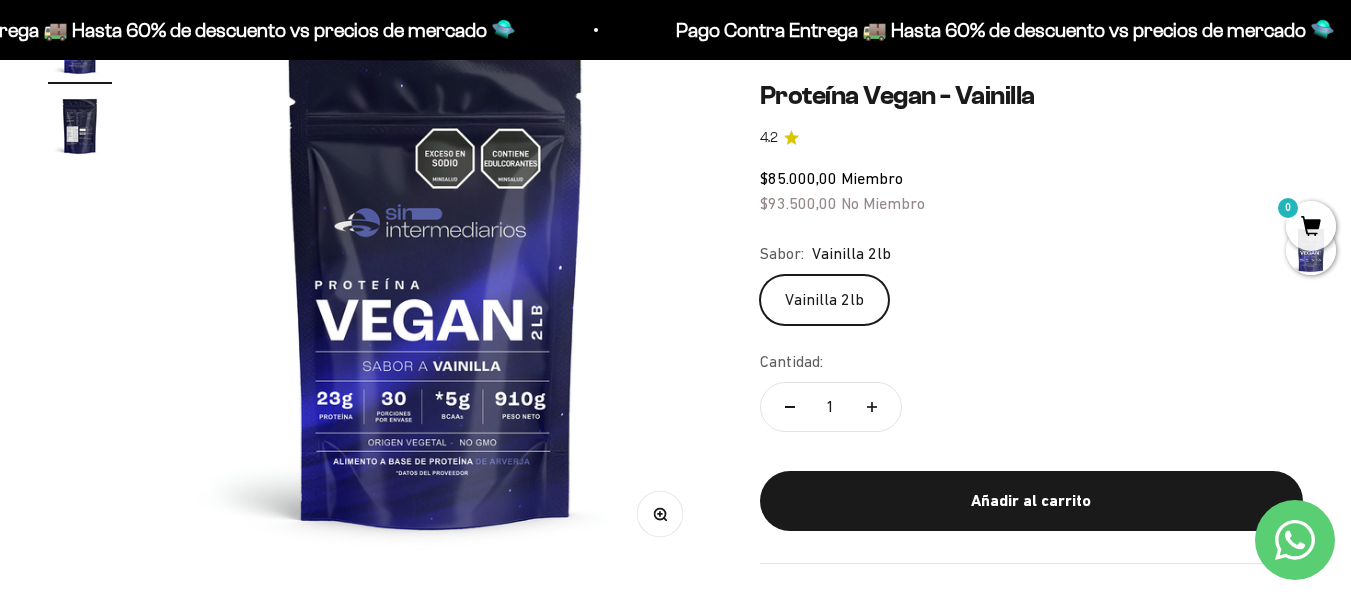 scroll, scrollTop: 0, scrollLeft: 0, axis: both 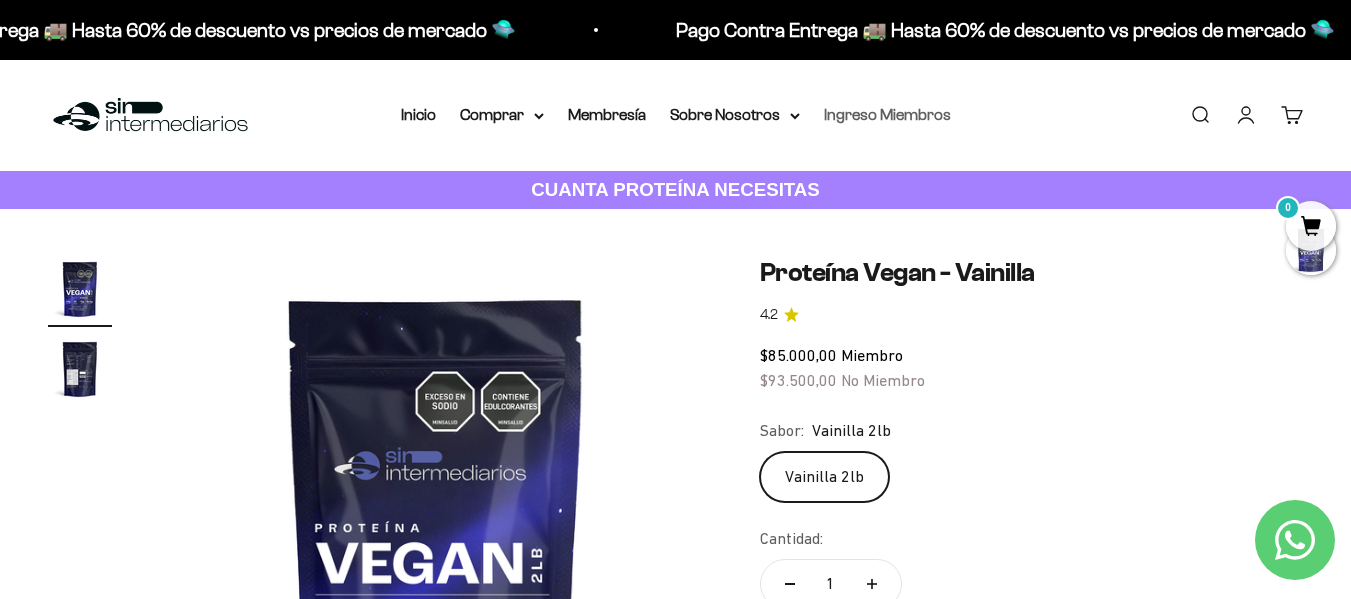 click on "Ingreso Miembros" at bounding box center (887, 114) 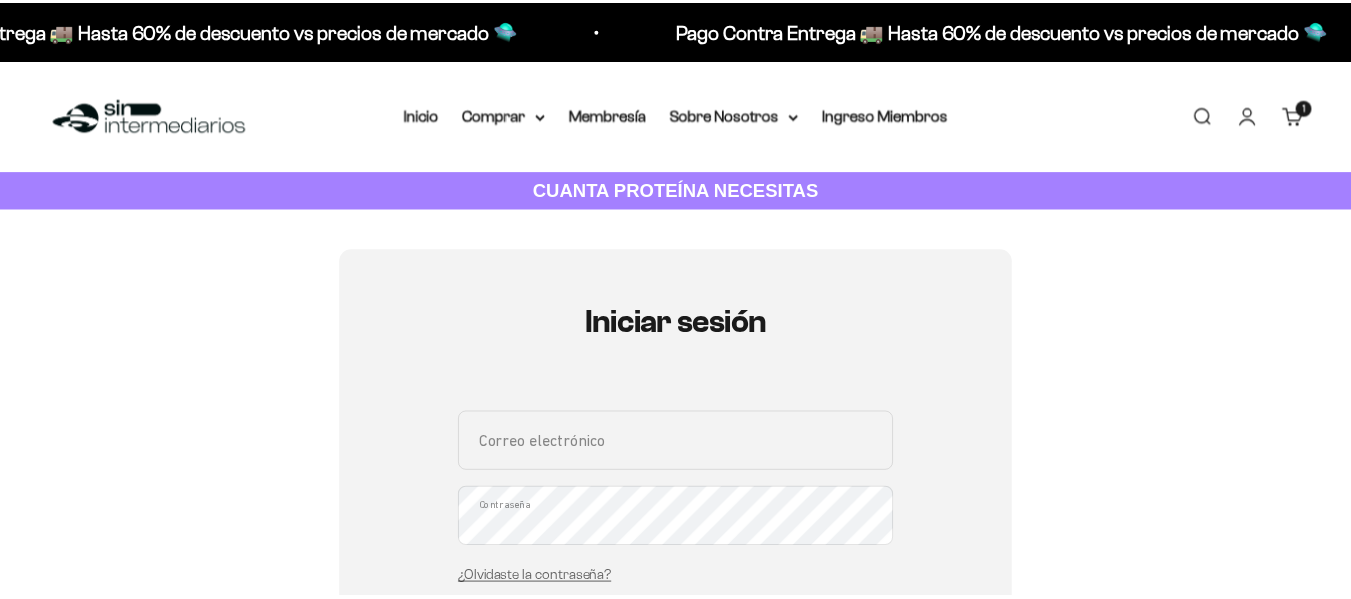 scroll, scrollTop: 0, scrollLeft: 0, axis: both 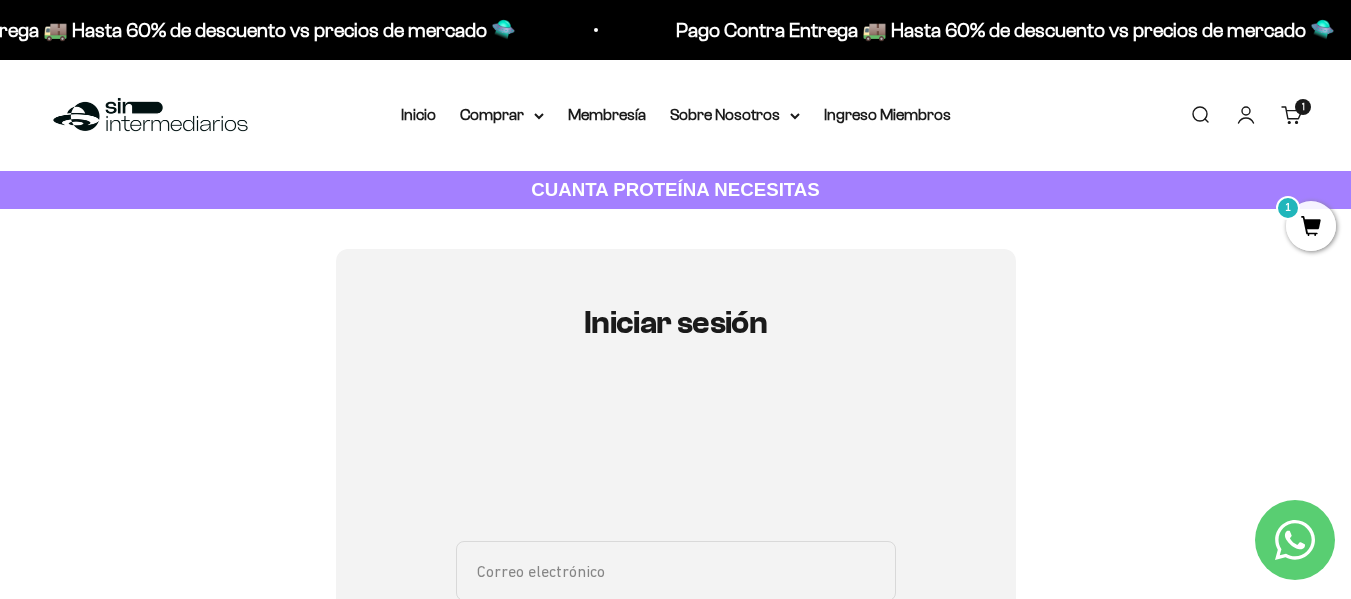 type on "[EMAIL]" 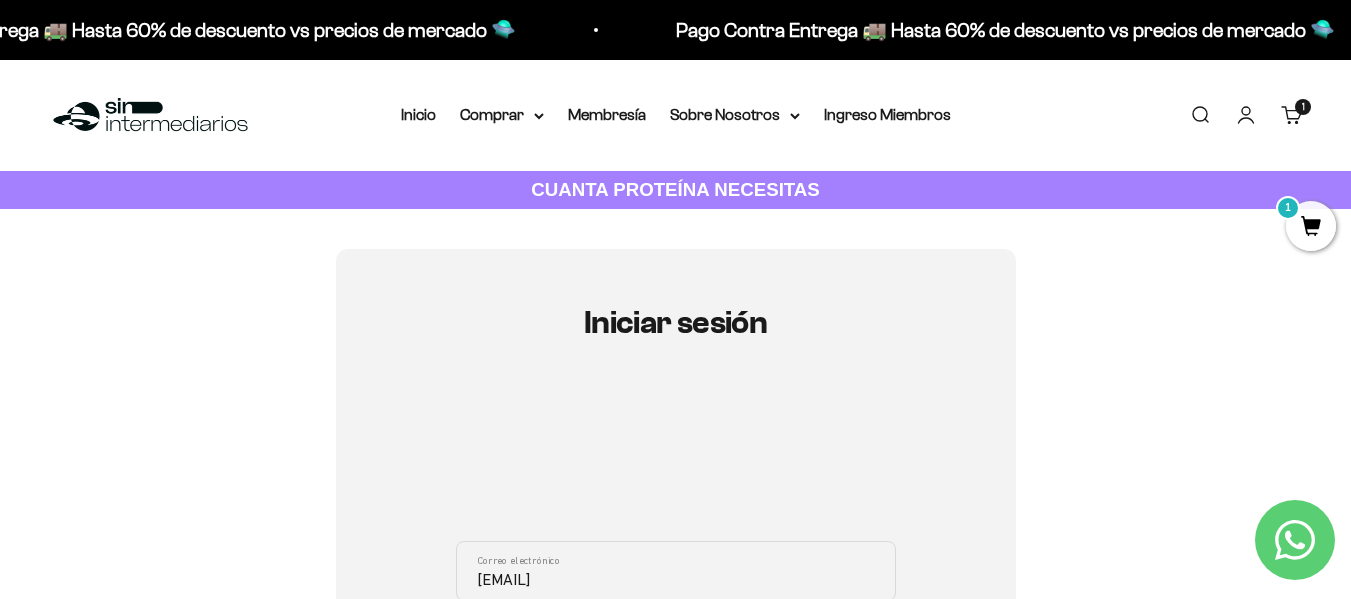 click on "Iniciar sesión
[EMAIL] Correo electrónico Contraseña
¿Olvidaste la contraseña?
Iniciar sesión
Crea cuenta nueva
¿Necesitas ayuda para acceder a tu membresía? Clic acá
Recuperar contraseña Correo electrónico
Recuperar
Volver a inicio de sesión" at bounding box center (675, 628) 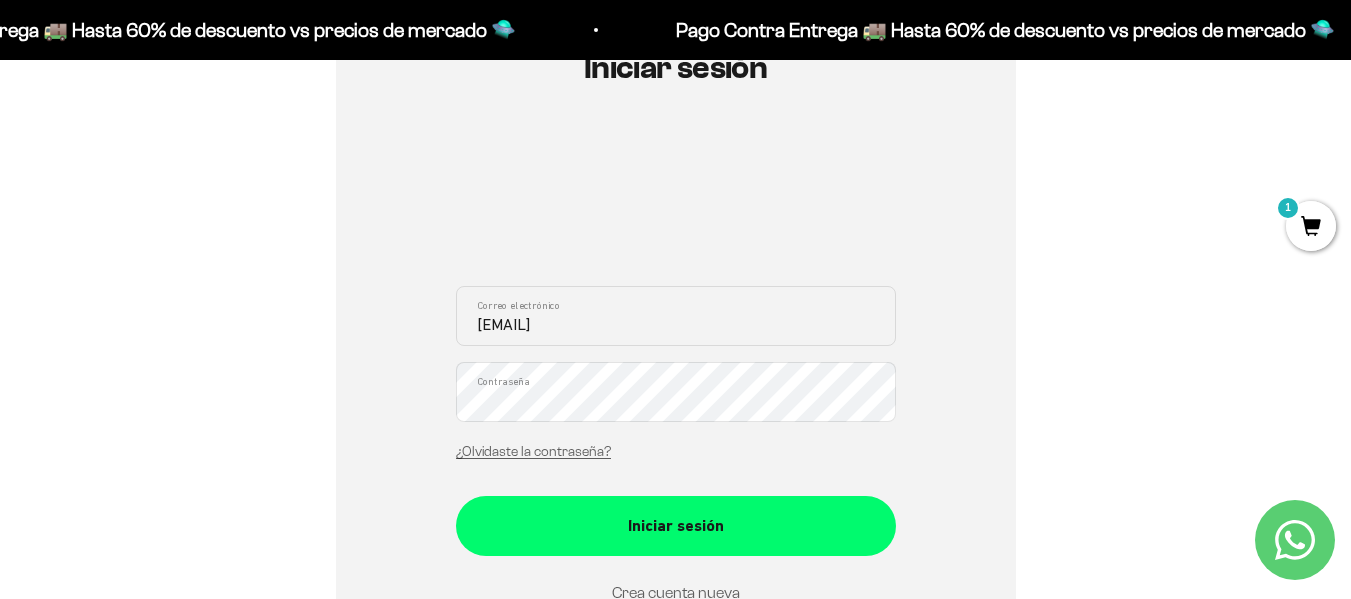 scroll, scrollTop: 280, scrollLeft: 0, axis: vertical 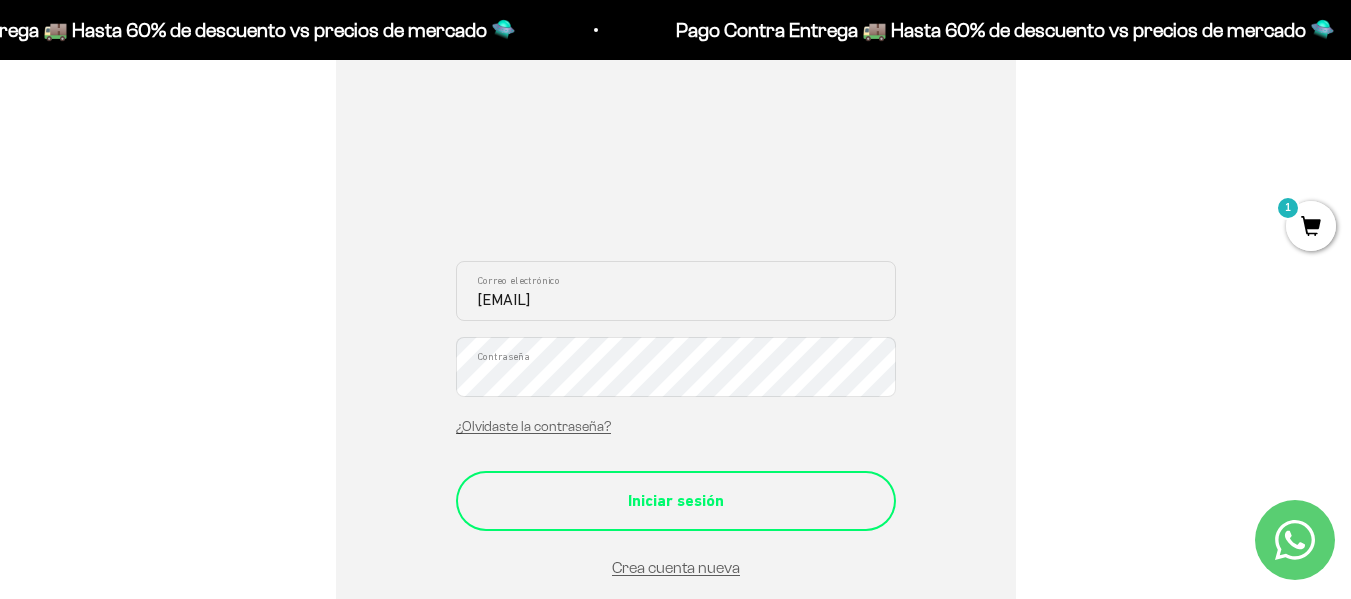 click on "Iniciar sesión" at bounding box center (676, 501) 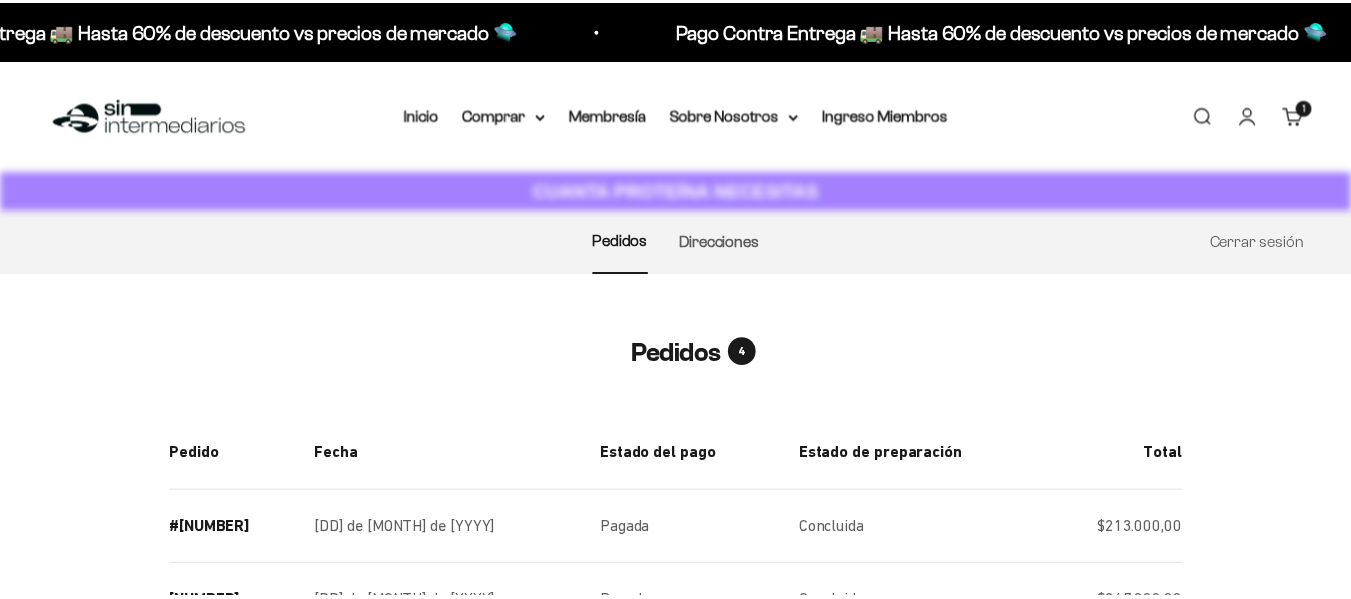 scroll, scrollTop: 0, scrollLeft: 0, axis: both 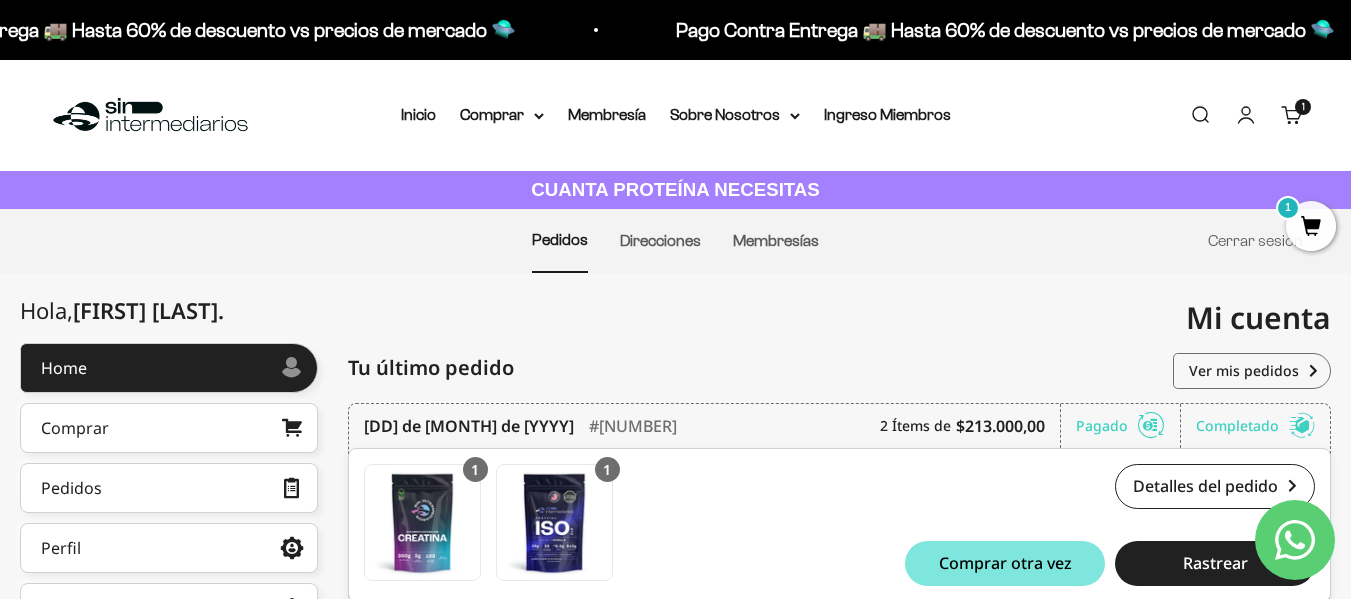 click on "1" at bounding box center (1311, 226) 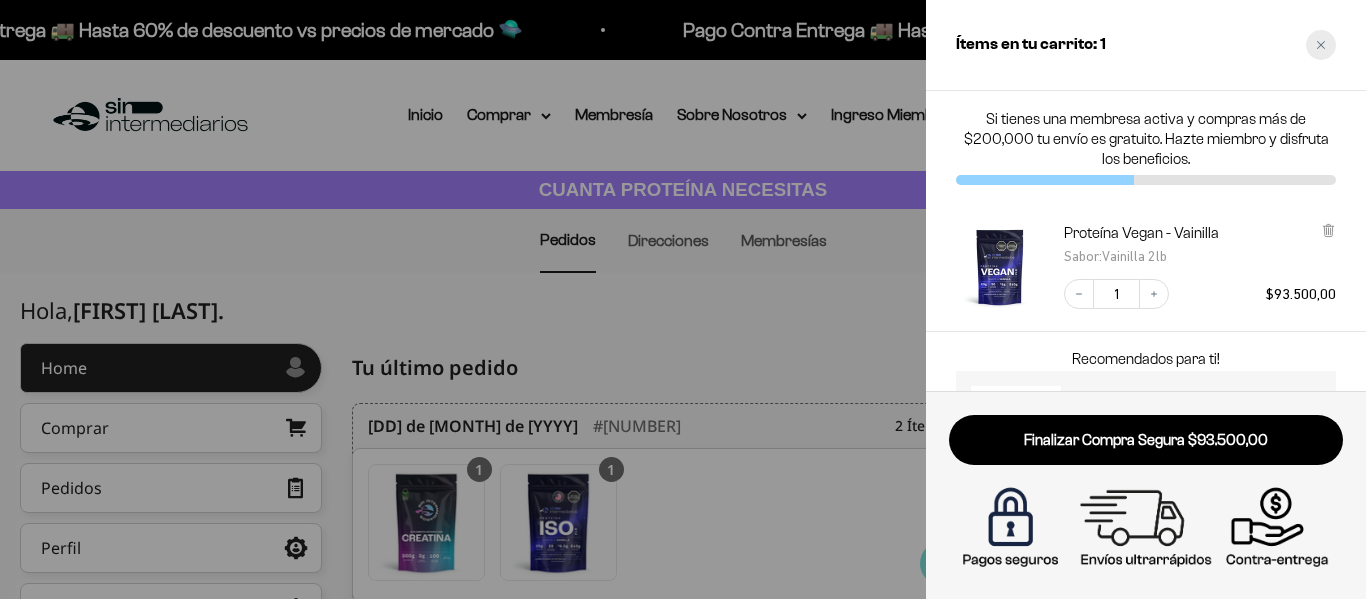 click at bounding box center [1321, 45] 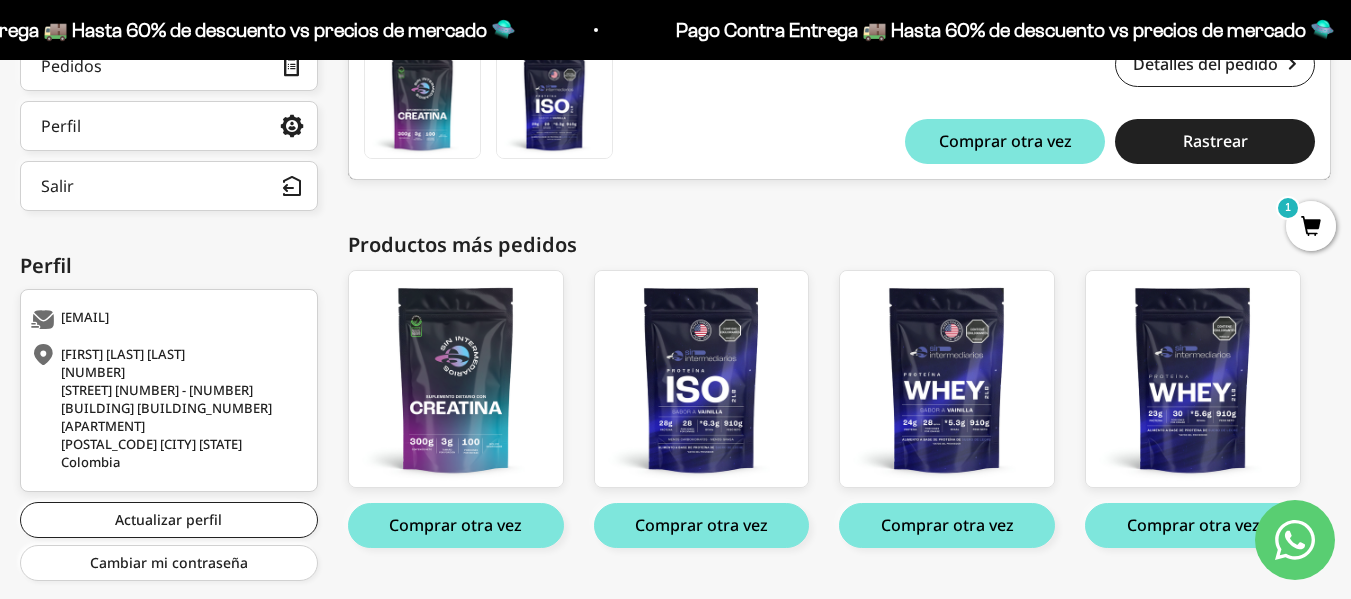 scroll, scrollTop: 440, scrollLeft: 0, axis: vertical 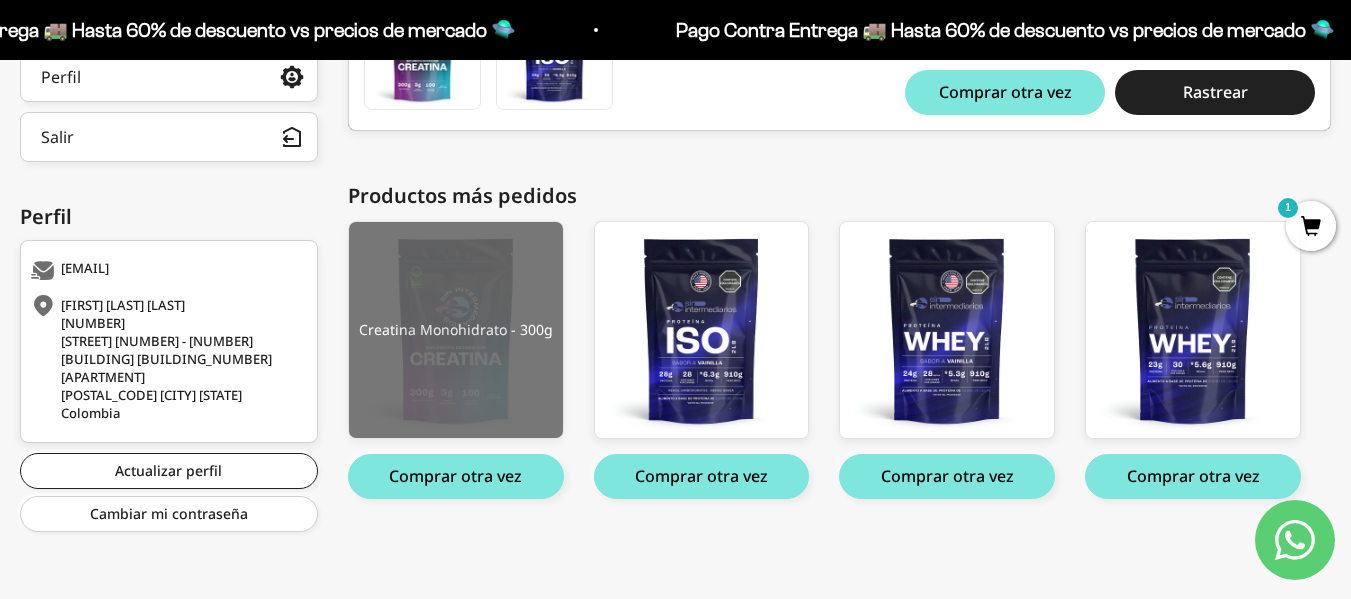 click at bounding box center [456, 330] 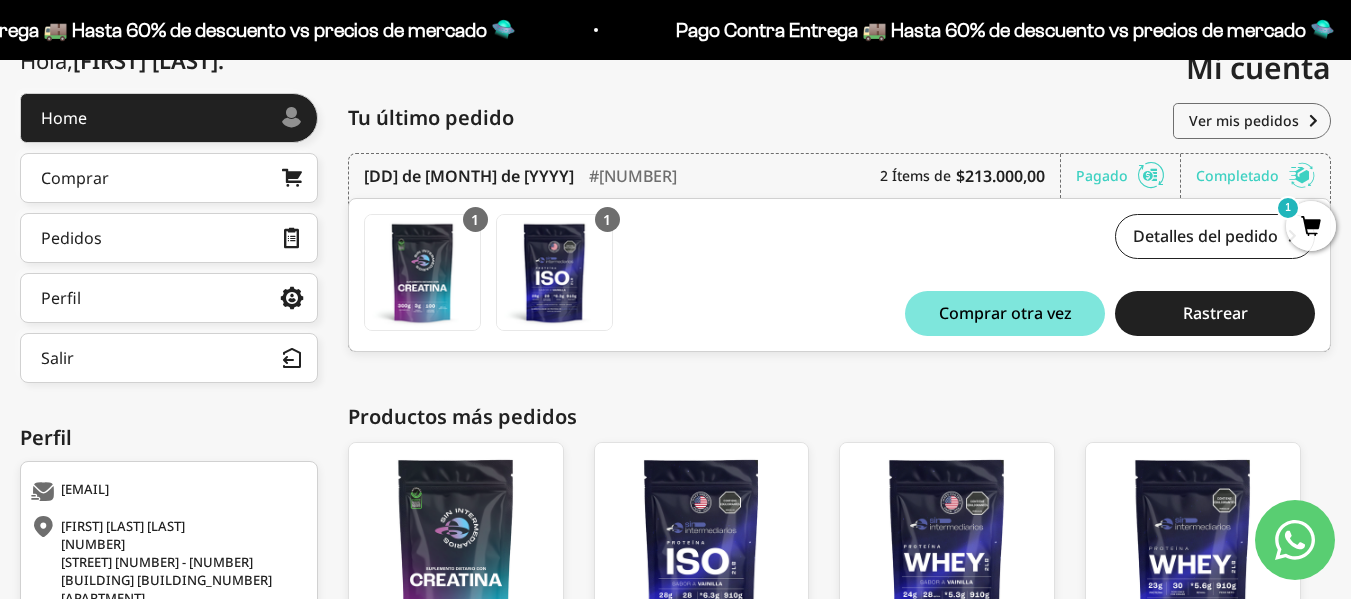 scroll, scrollTop: 231, scrollLeft: 0, axis: vertical 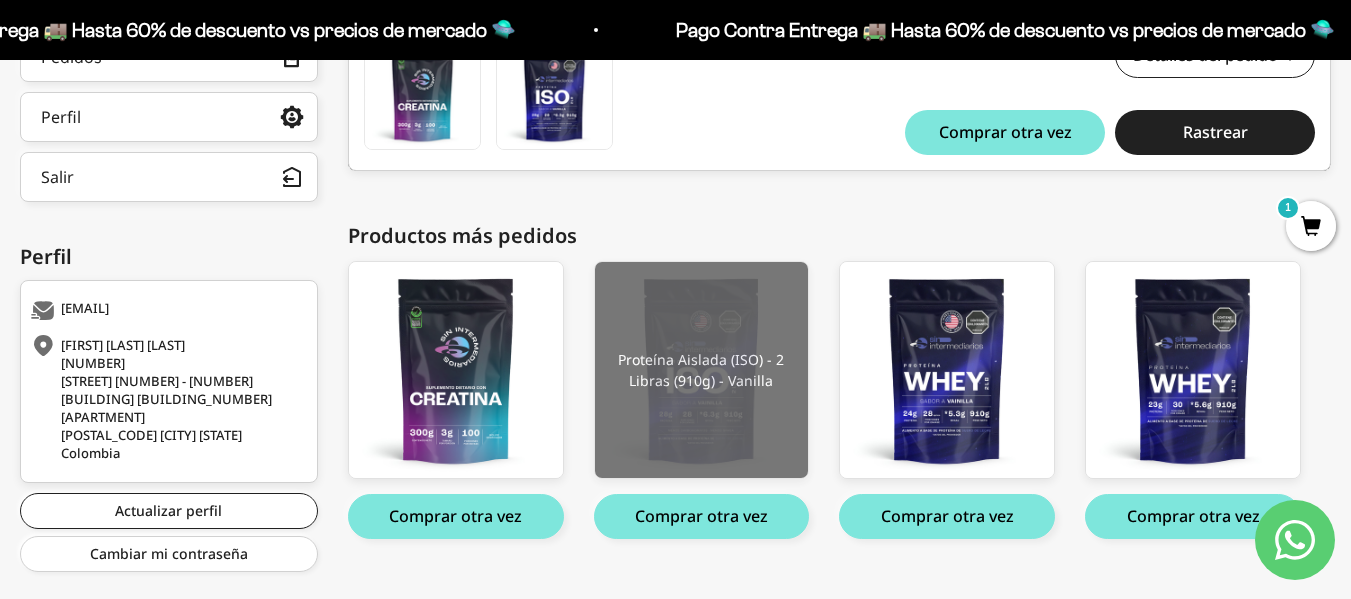 click at bounding box center (702, 370) 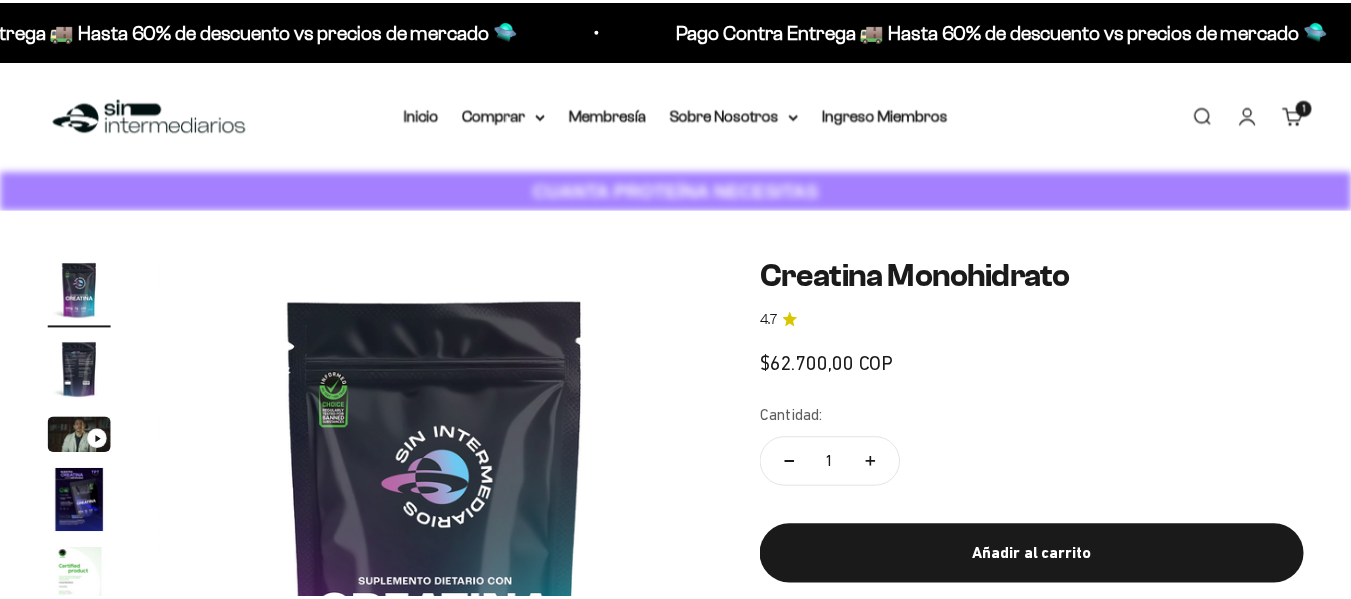 scroll, scrollTop: 0, scrollLeft: 0, axis: both 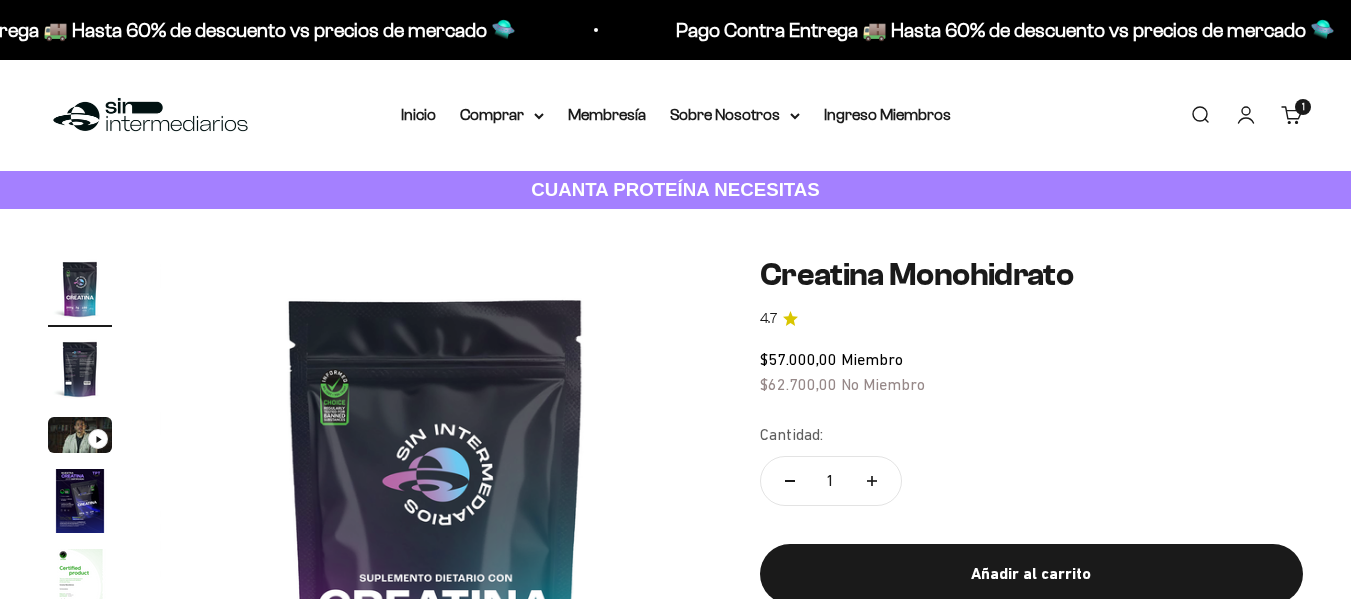 click on "Creatina Monohidrato 4.7
$57.000,00   Miembro $62.700,00   No Miembro
Cantidad:
1
Añadir al carrito" 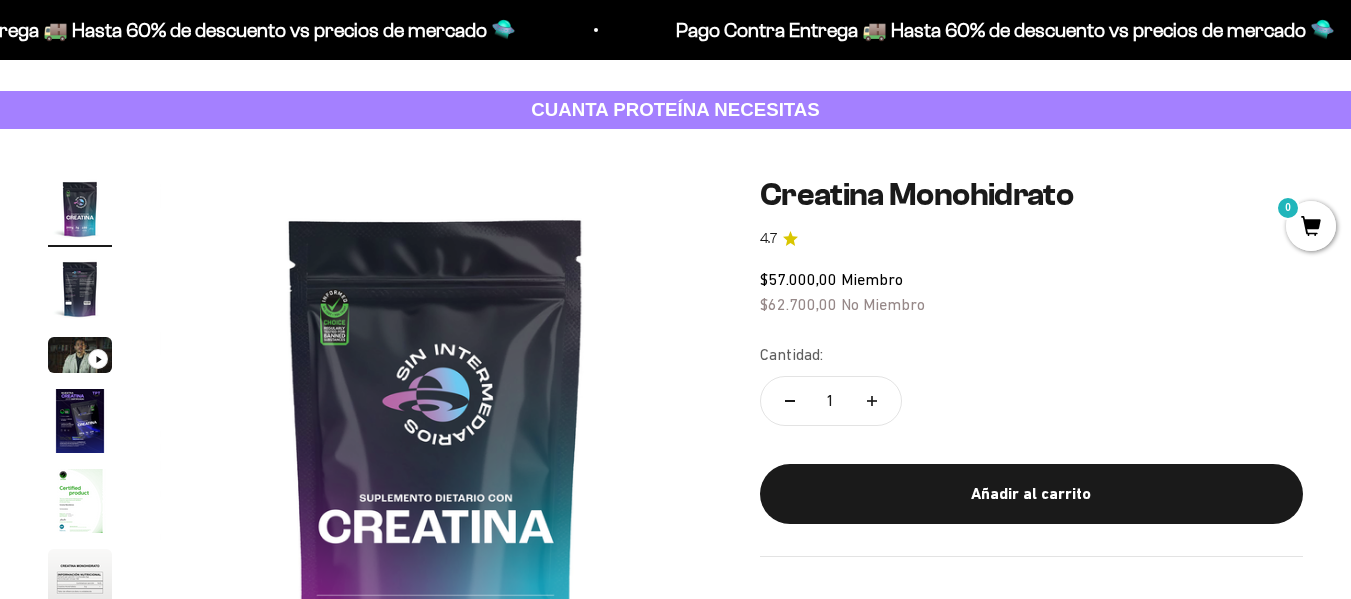 scroll, scrollTop: 121, scrollLeft: 0, axis: vertical 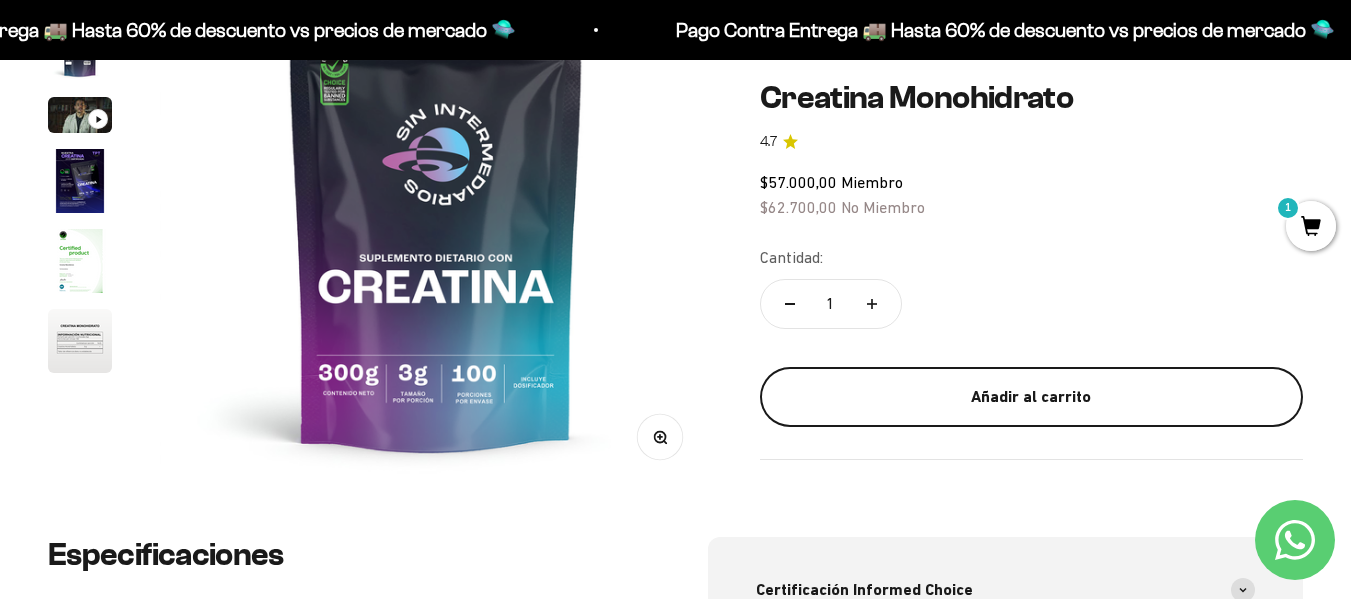 click on "Añadir al carrito" at bounding box center (1031, 397) 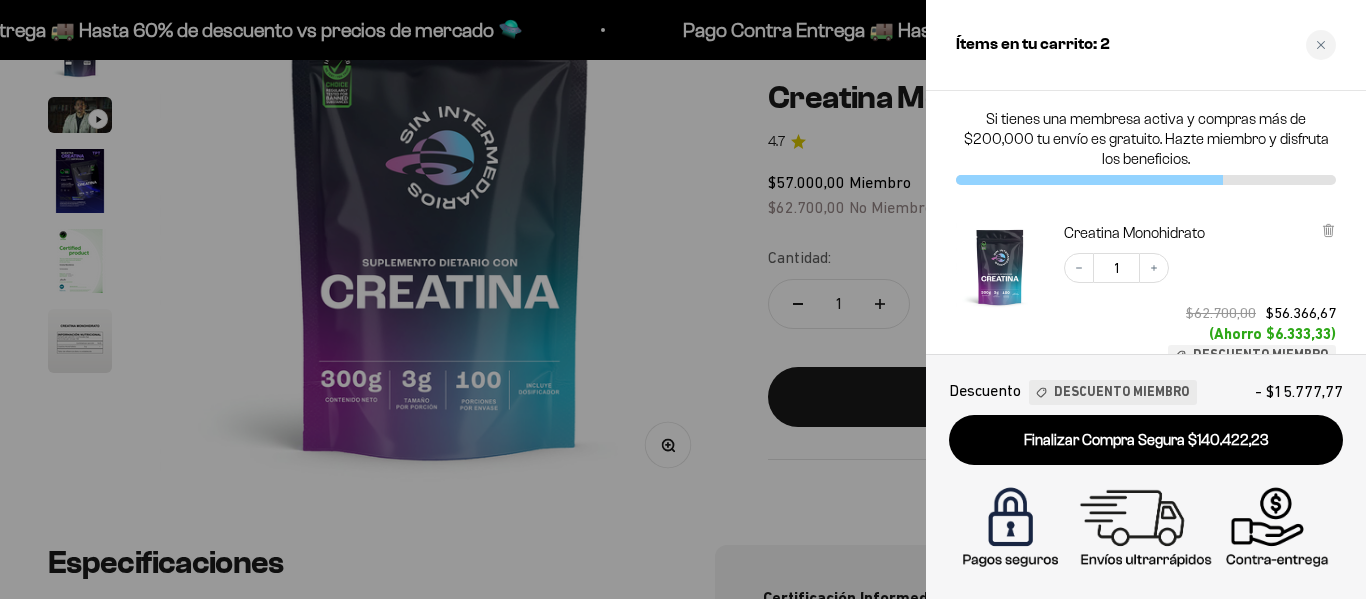 click on "Decrease quantity 1 Increase quantity $62.700,00 $56.366,67 (Ahorro $6.333,33) Descuento Miembro" at bounding box center [1190, 299] 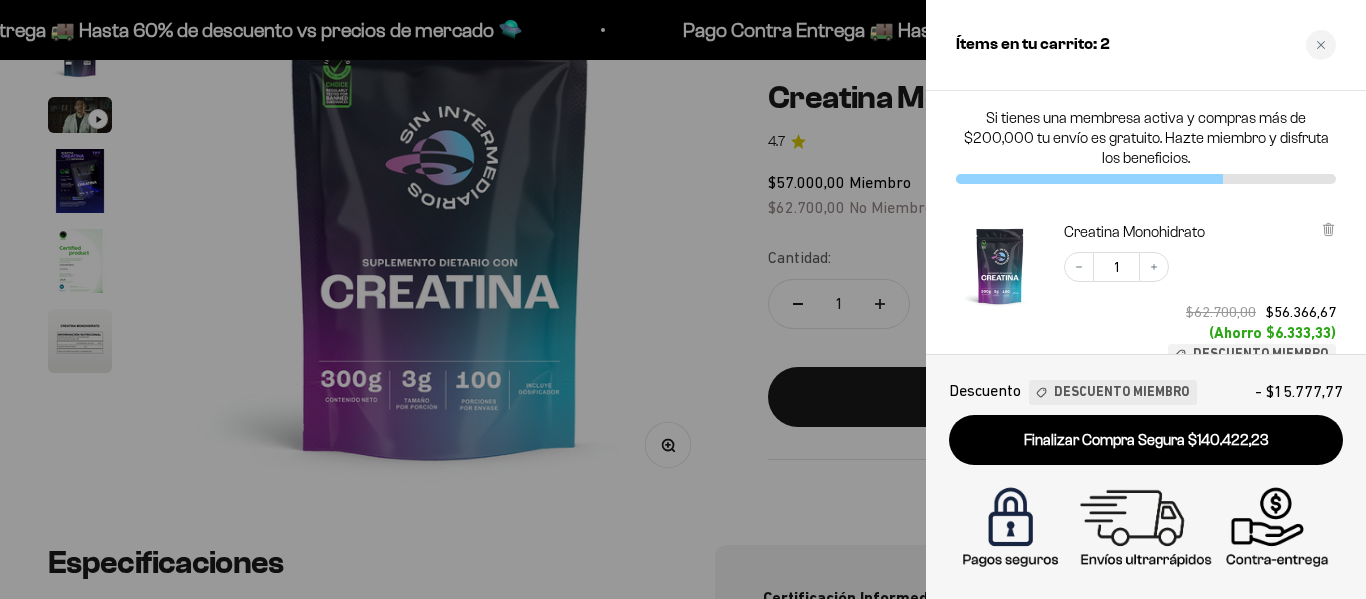 scroll, scrollTop: 0, scrollLeft: 0, axis: both 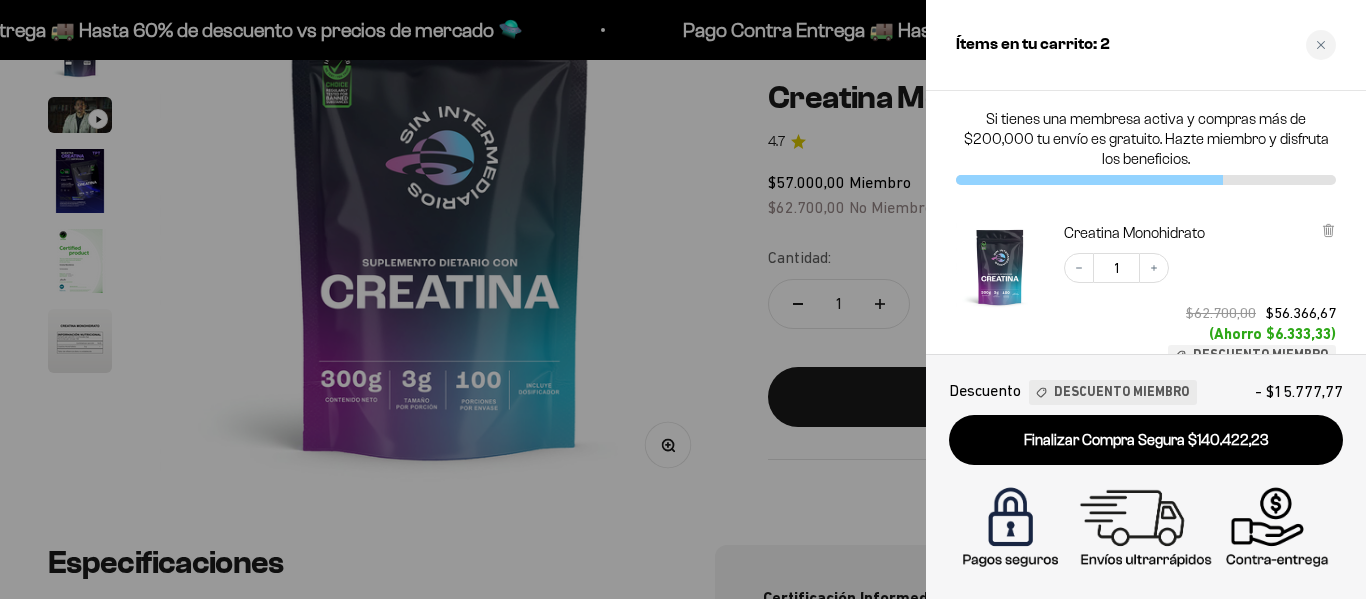 click on "Decrease quantity 1 Increase quantity $62.700,00 $56.366,67 (Ahorro $6.333,33) Descuento Miembro" at bounding box center (1190, 299) 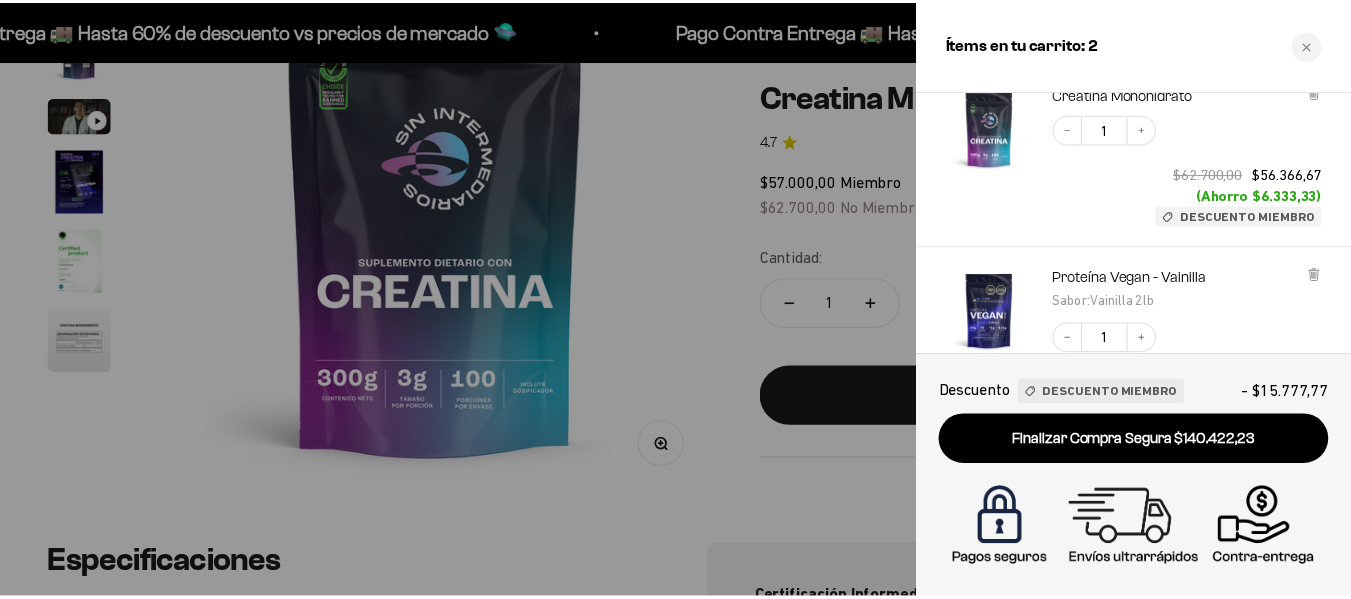 scroll, scrollTop: 0, scrollLeft: 0, axis: both 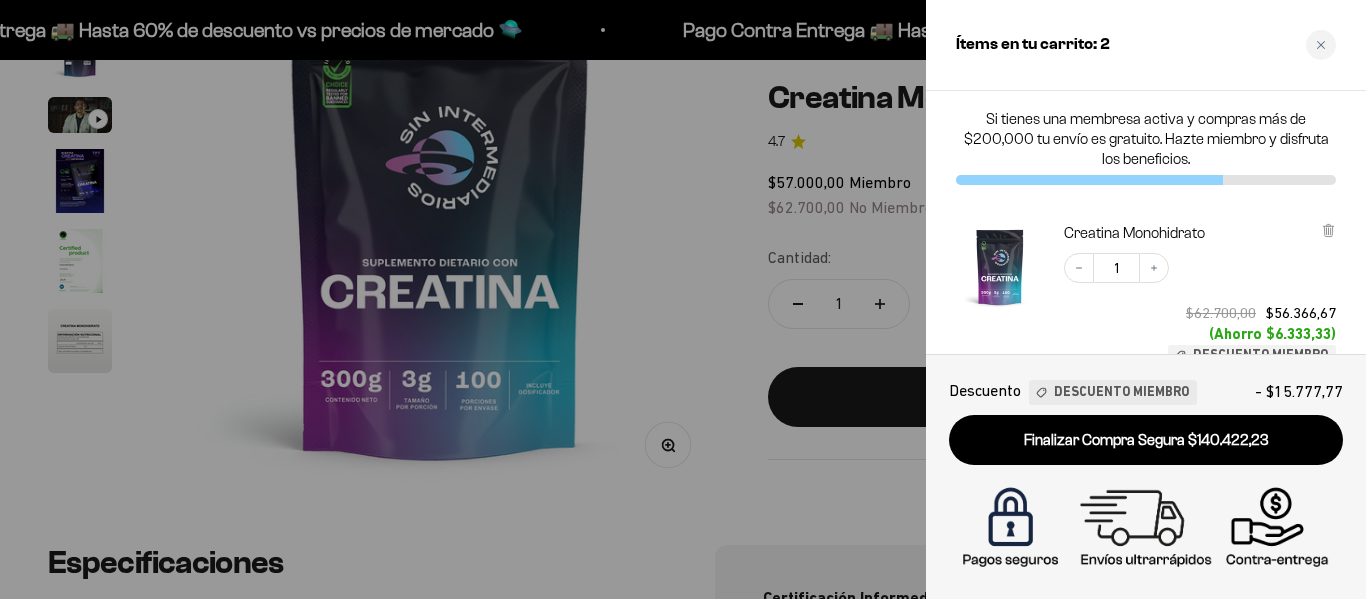 click at bounding box center (683, 299) 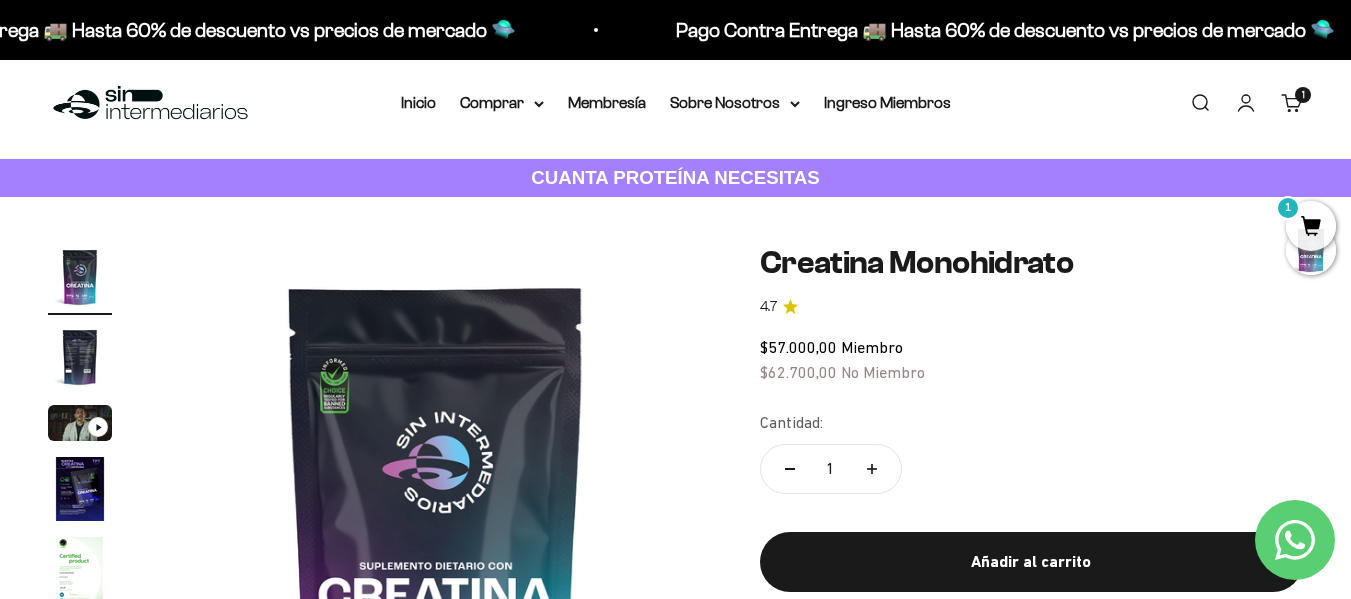 scroll, scrollTop: 0, scrollLeft: 0, axis: both 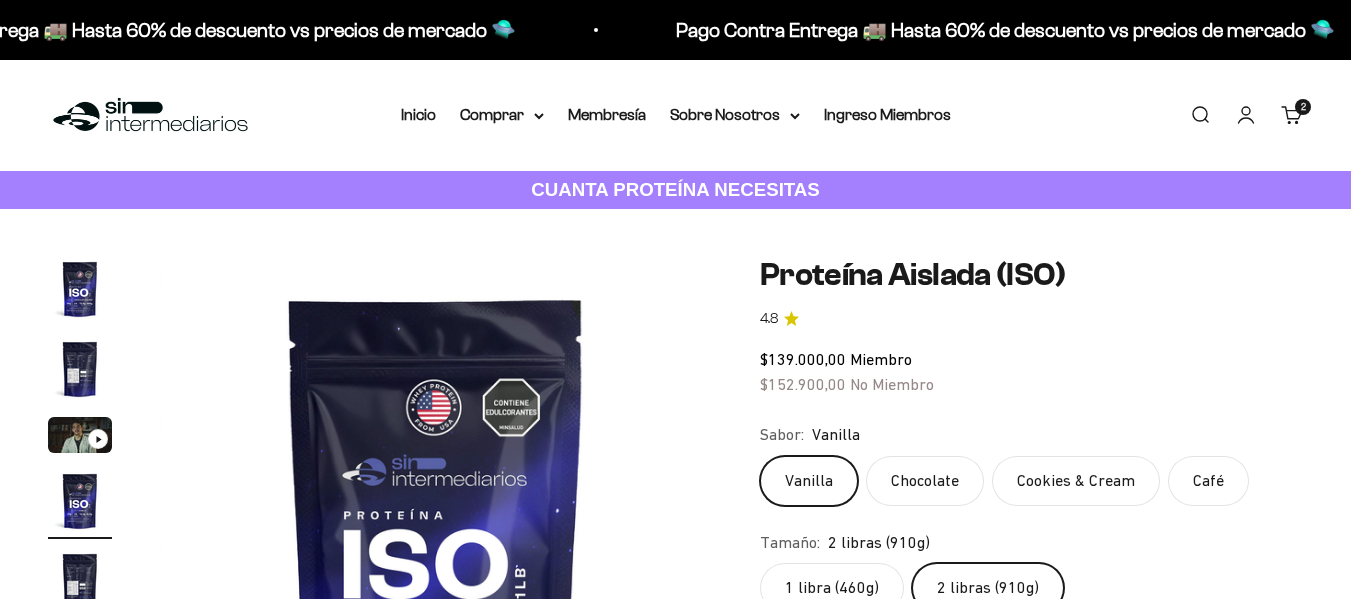 click on "$139.000,00   Miembro $152.900,00   No Miembro" 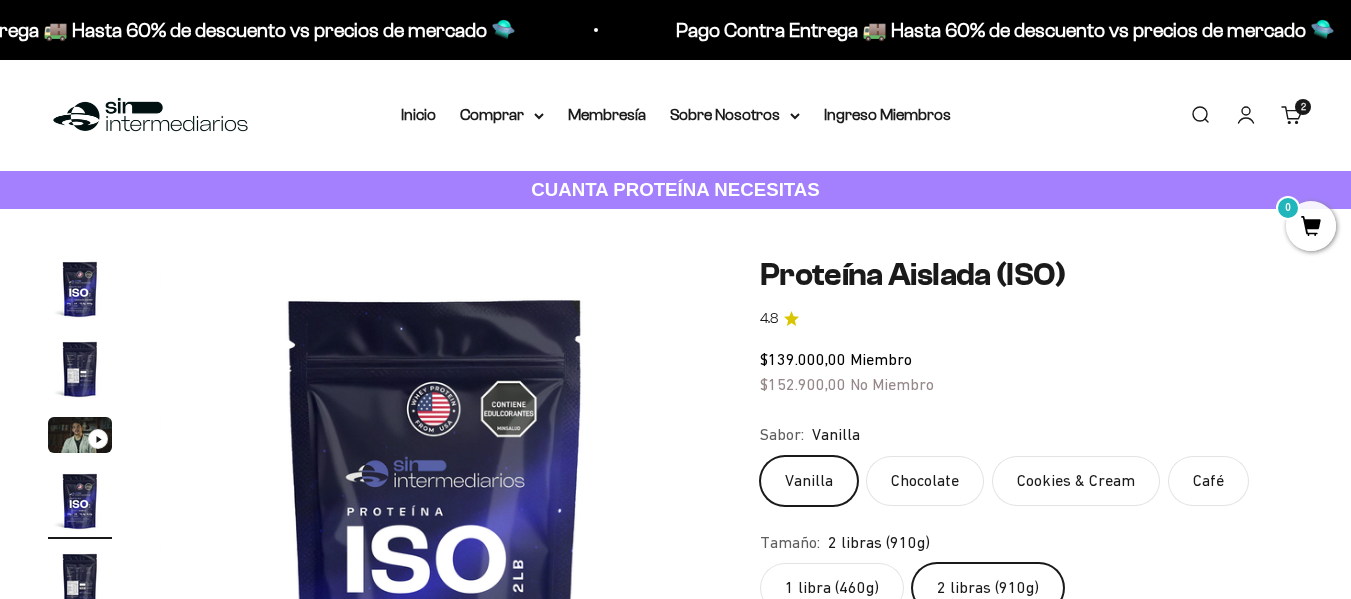 scroll, scrollTop: 0, scrollLeft: 0, axis: both 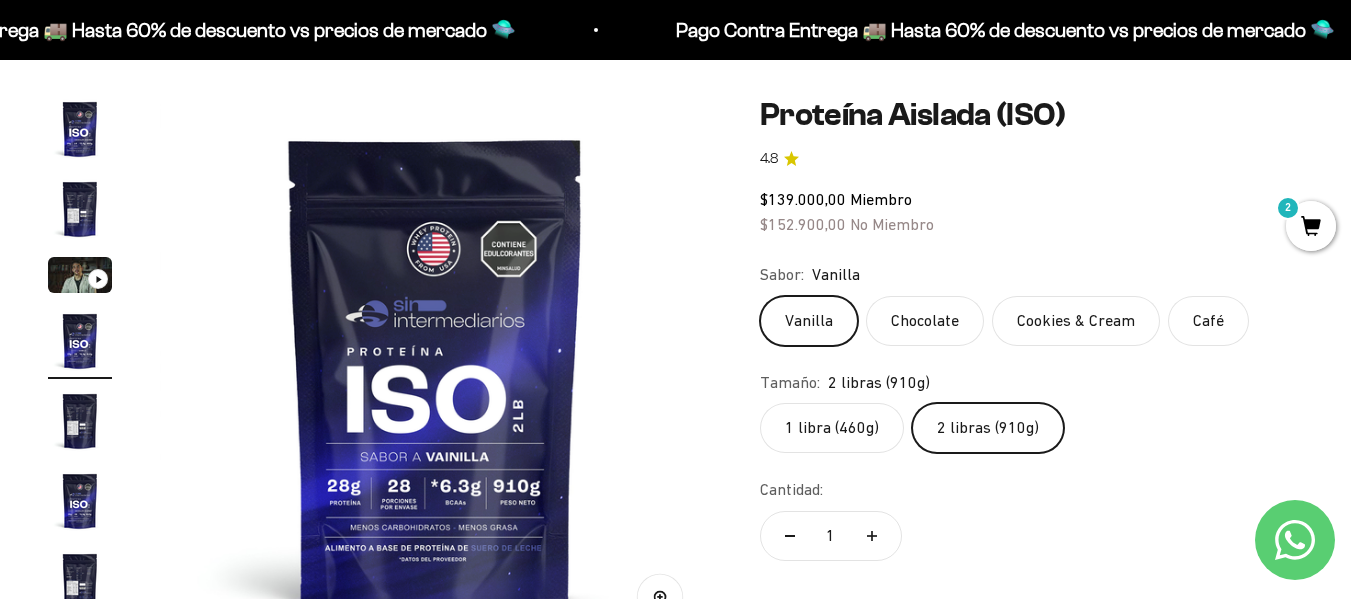 click on "1 libra (460g)" 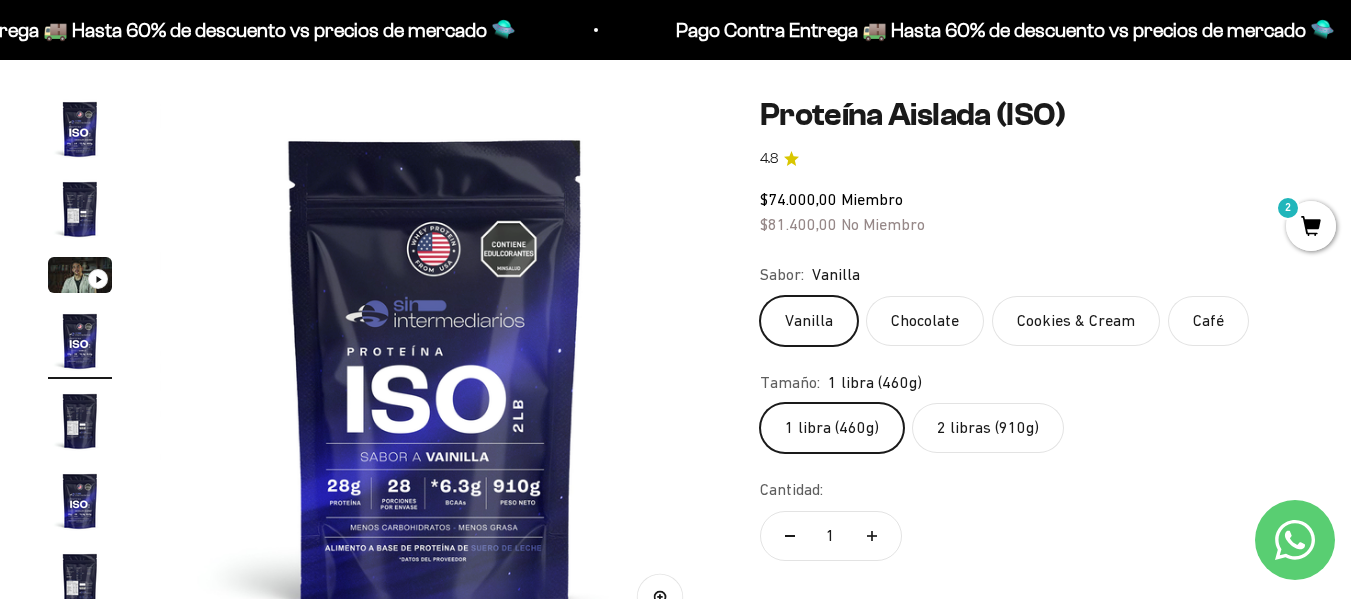 click on "2 libras (910g)" 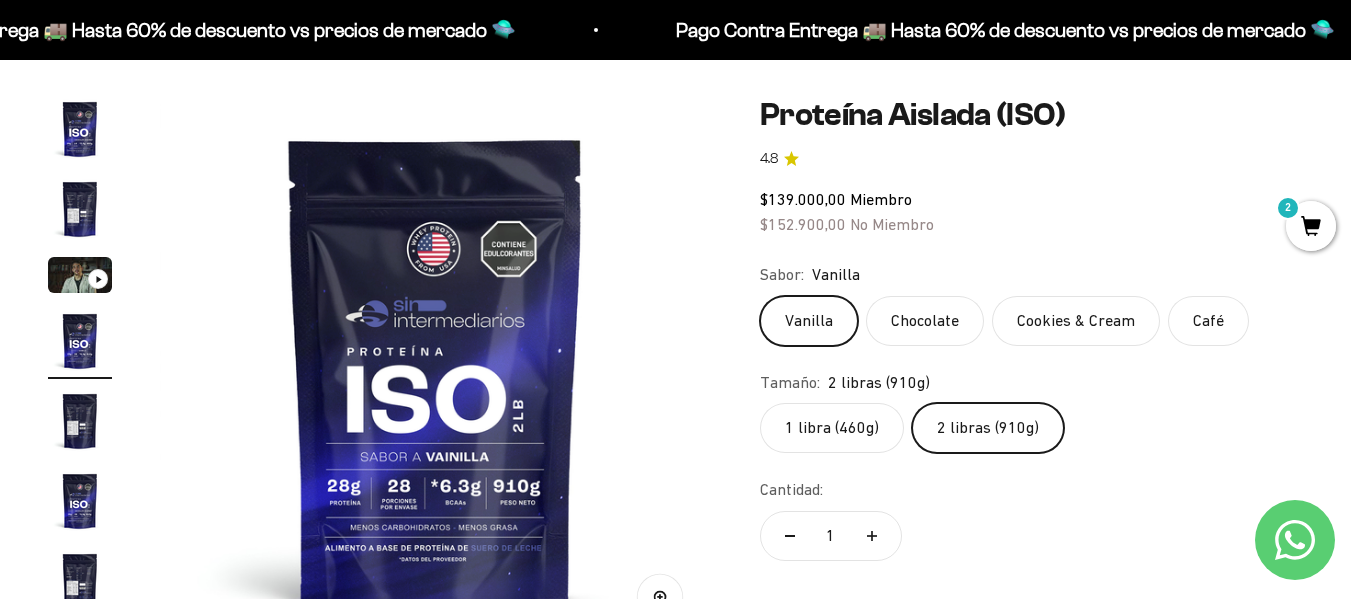 click on "Zoom
Ir al artículo 1
Ir al artículo 2
Ir al artículo 3
Ir al artículo 4
Ir al artículo 5
Ir al artículo 6
Ir al artículo 7
Ir al artículo 8
Ir al artículo 9
Ir al artículo 10
Ir al artículo 11
Ir al artículo 12
Ir al artículo 13
Ir al artículo 14
Ir al artículo 15
Ir al artículo 16
Ir al artículo 17
4.8" at bounding box center [675, 397] 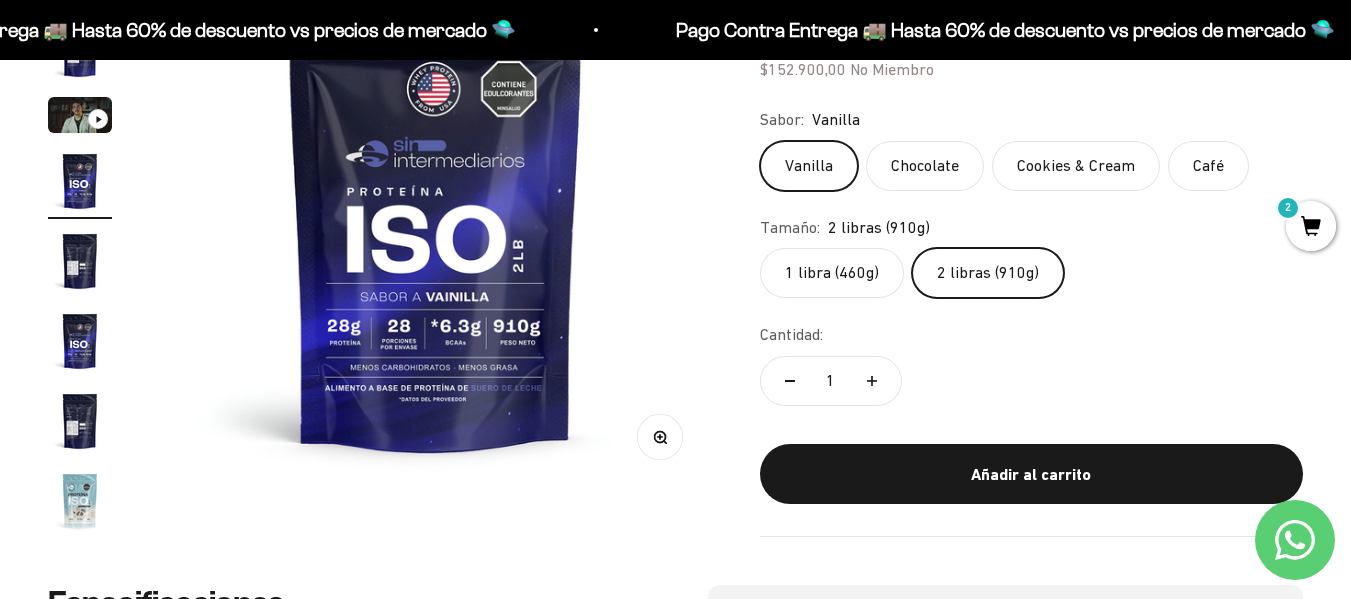 scroll, scrollTop: 280, scrollLeft: 0, axis: vertical 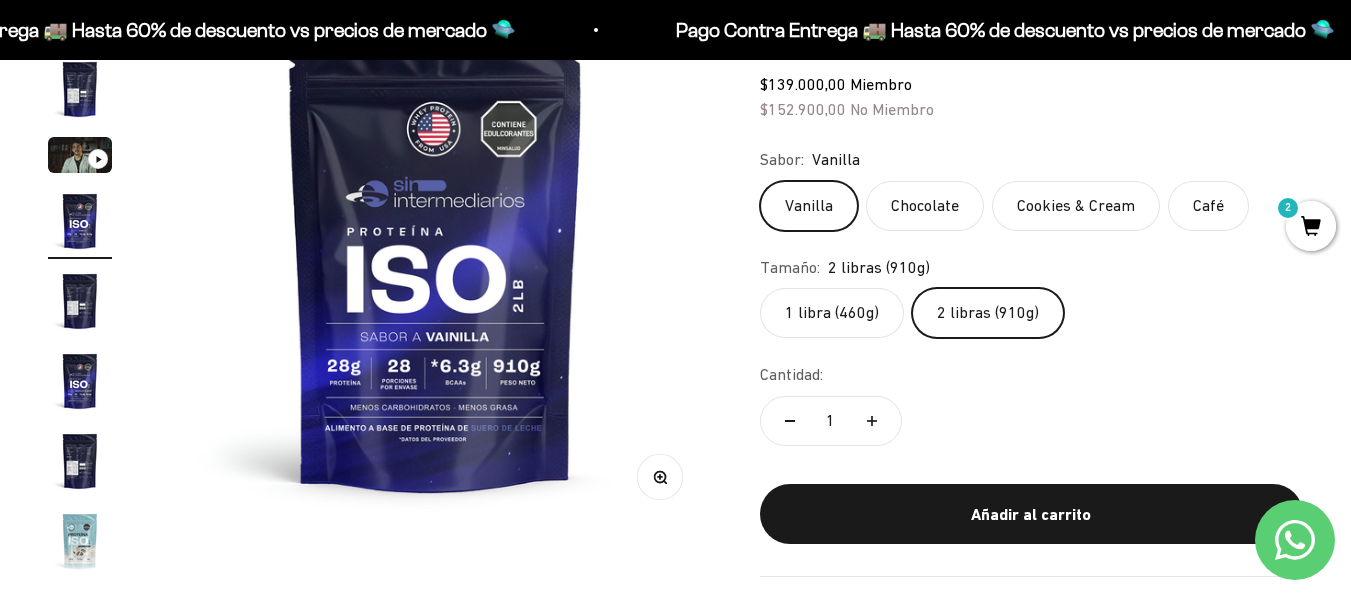 click on "Café" 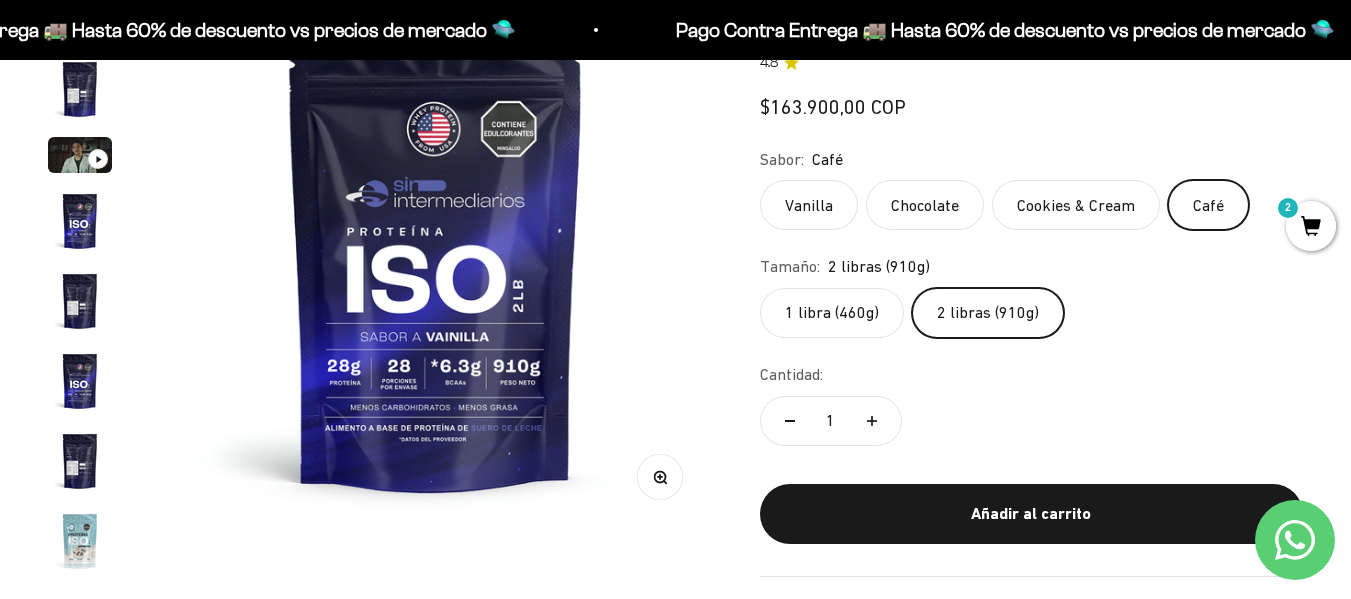scroll, scrollTop: 0, scrollLeft: 5075, axis: horizontal 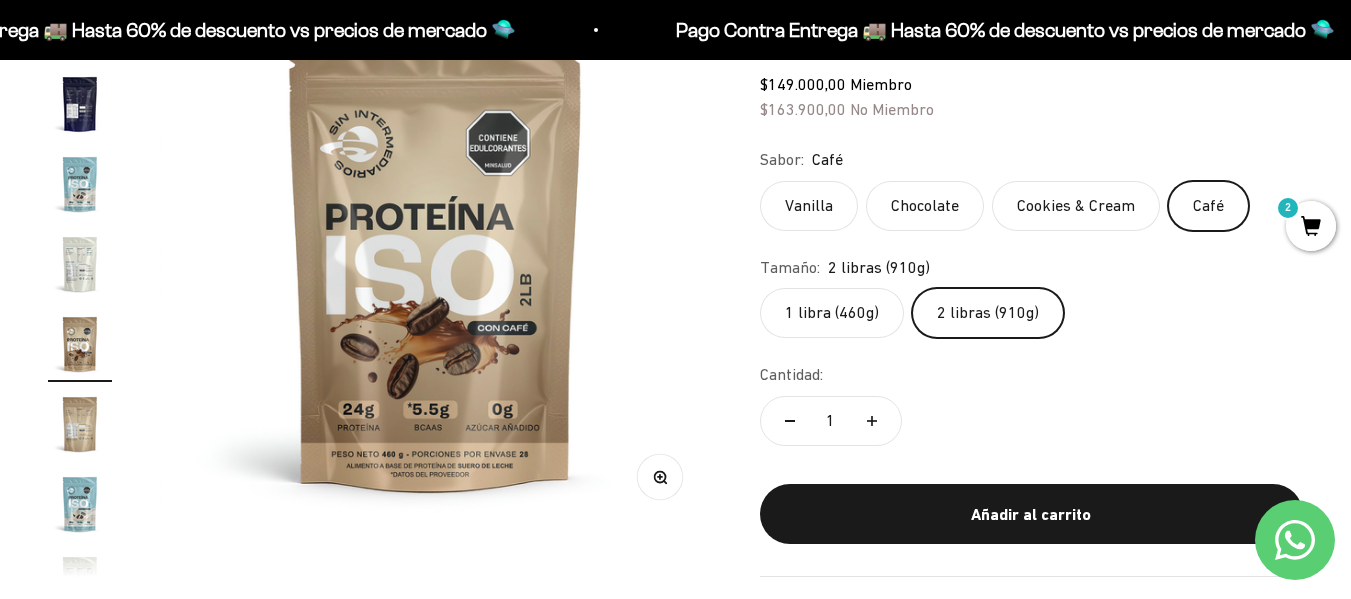 click on "1 libra (460g)
2 libras (910g)" 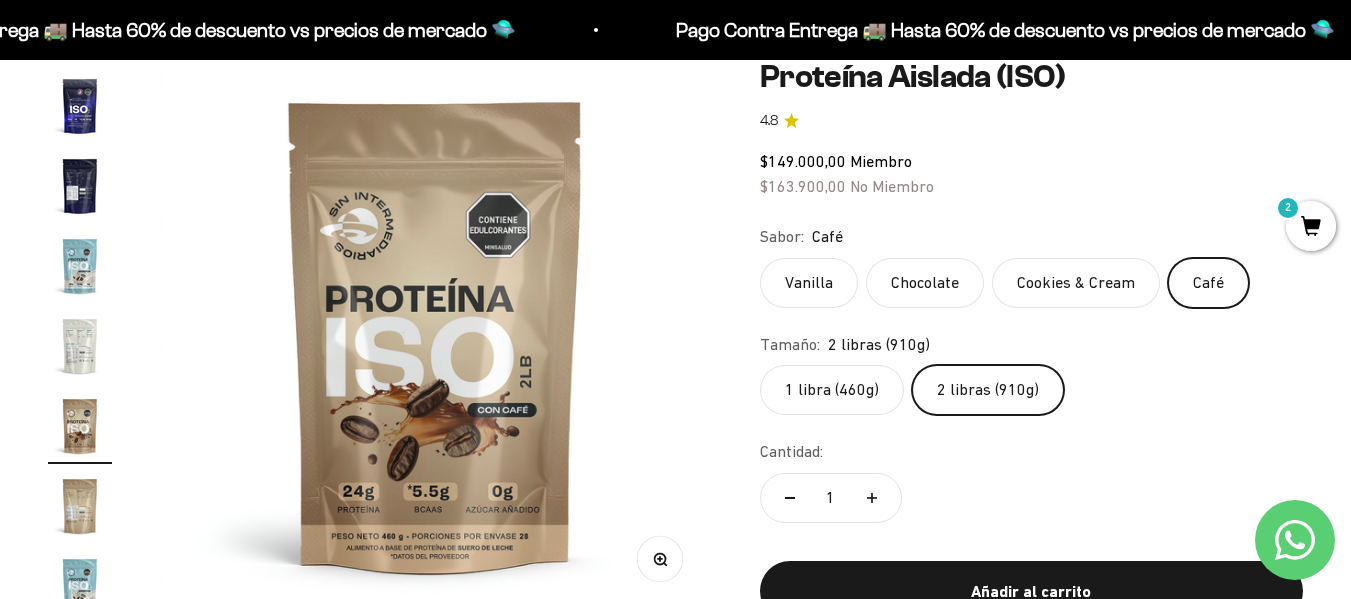 scroll, scrollTop: 200, scrollLeft: 0, axis: vertical 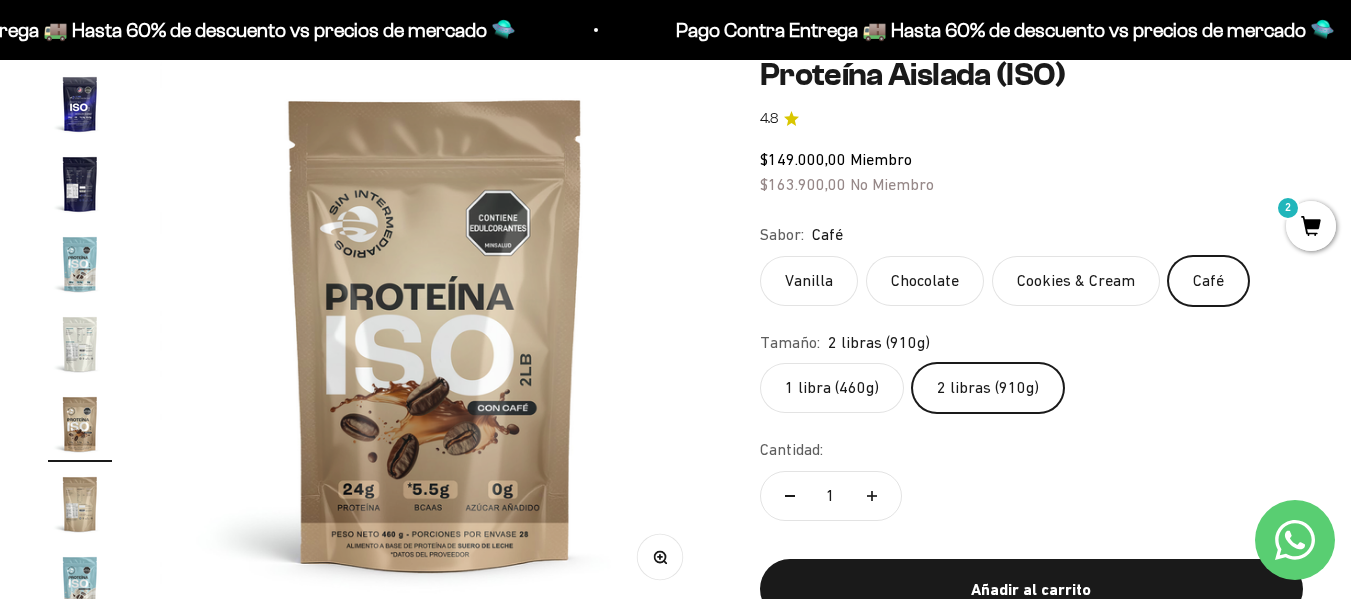 click on "Cookies & Cream" 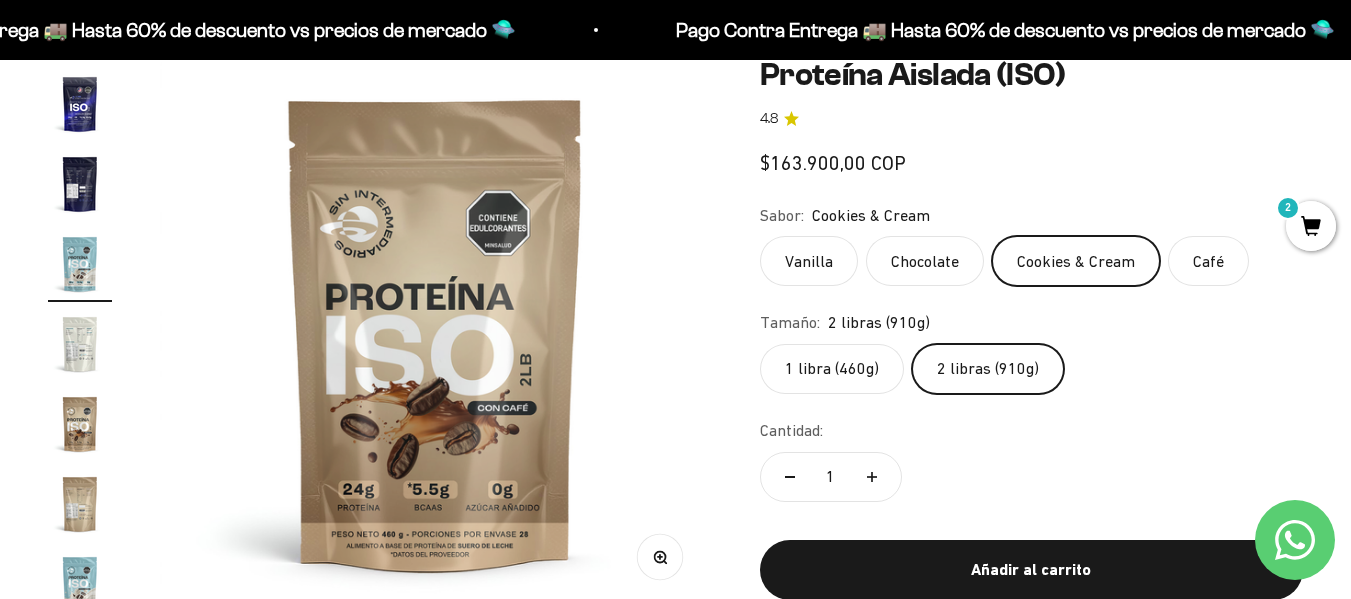 scroll, scrollTop: 0, scrollLeft: 3947, axis: horizontal 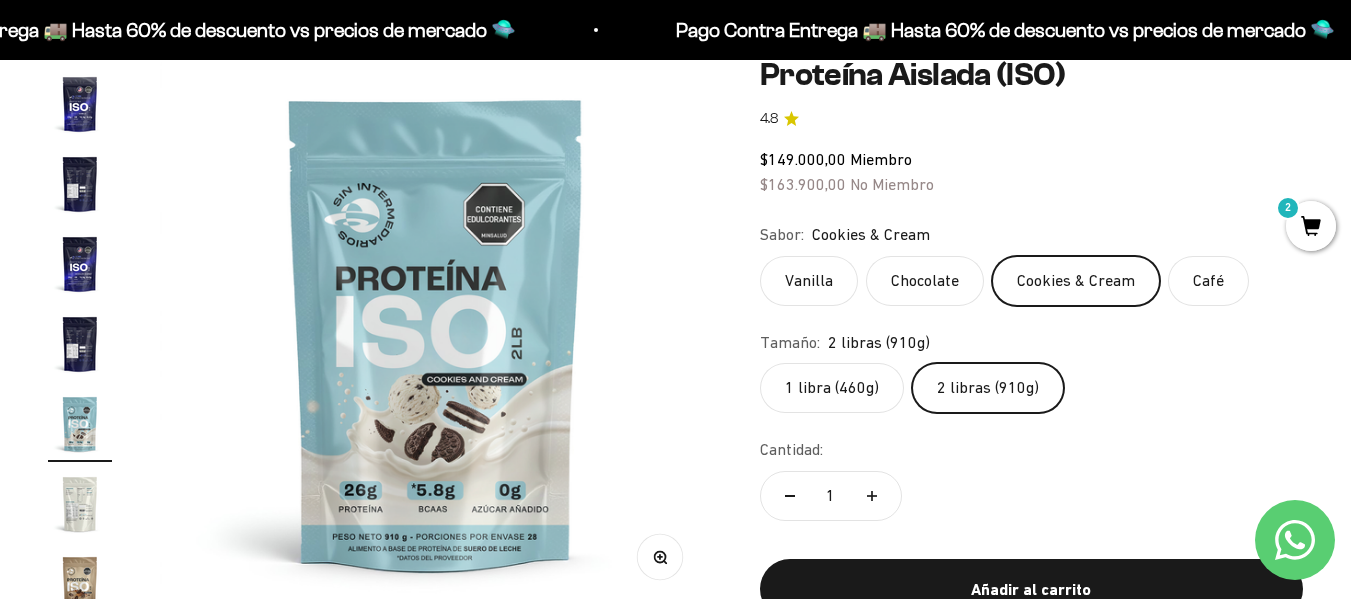 click on "Vanilla" 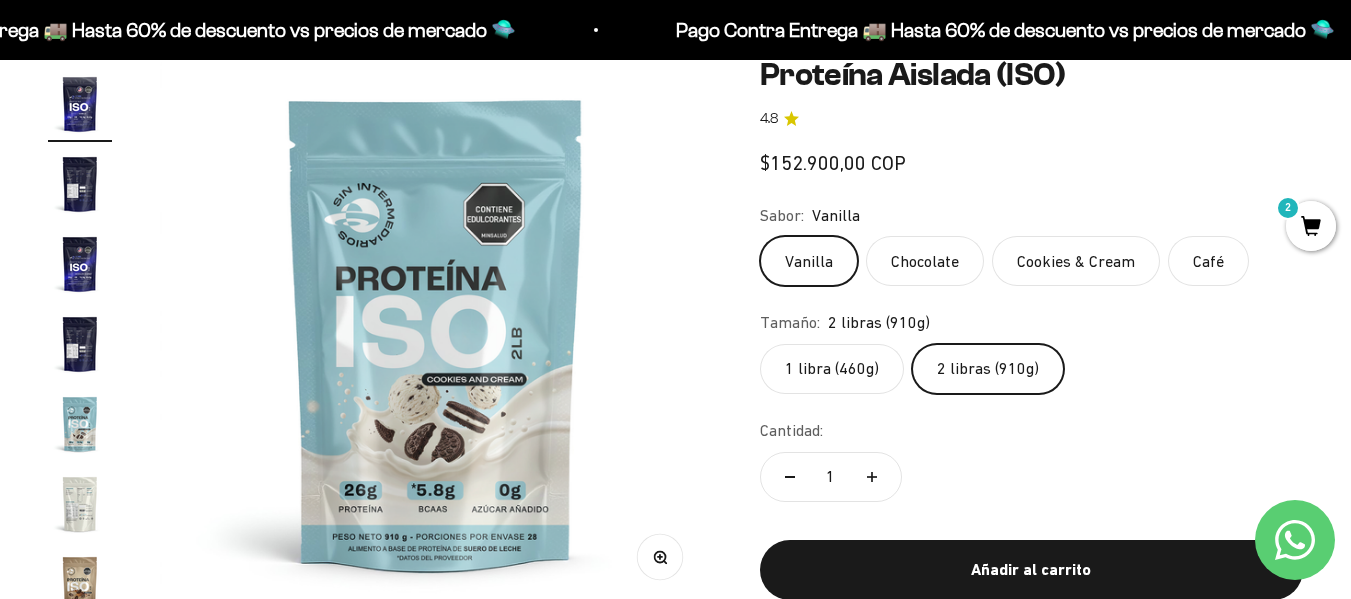 scroll, scrollTop: 0, scrollLeft: 1692, axis: horizontal 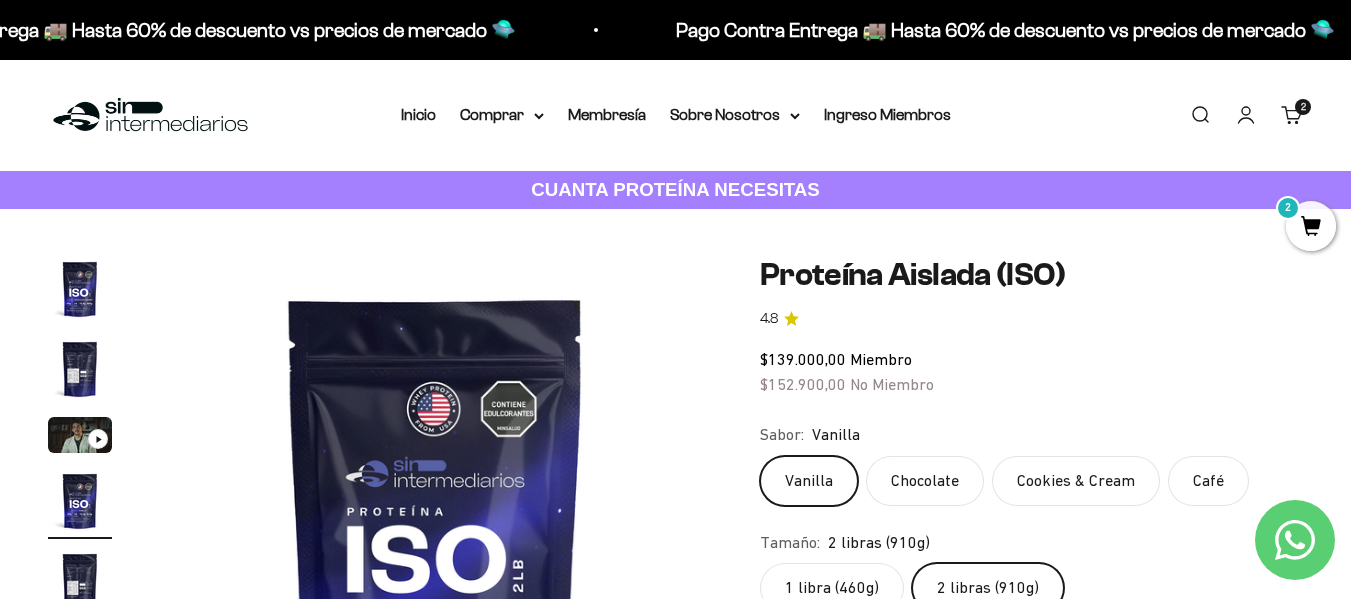 click on "2" at bounding box center (1311, 226) 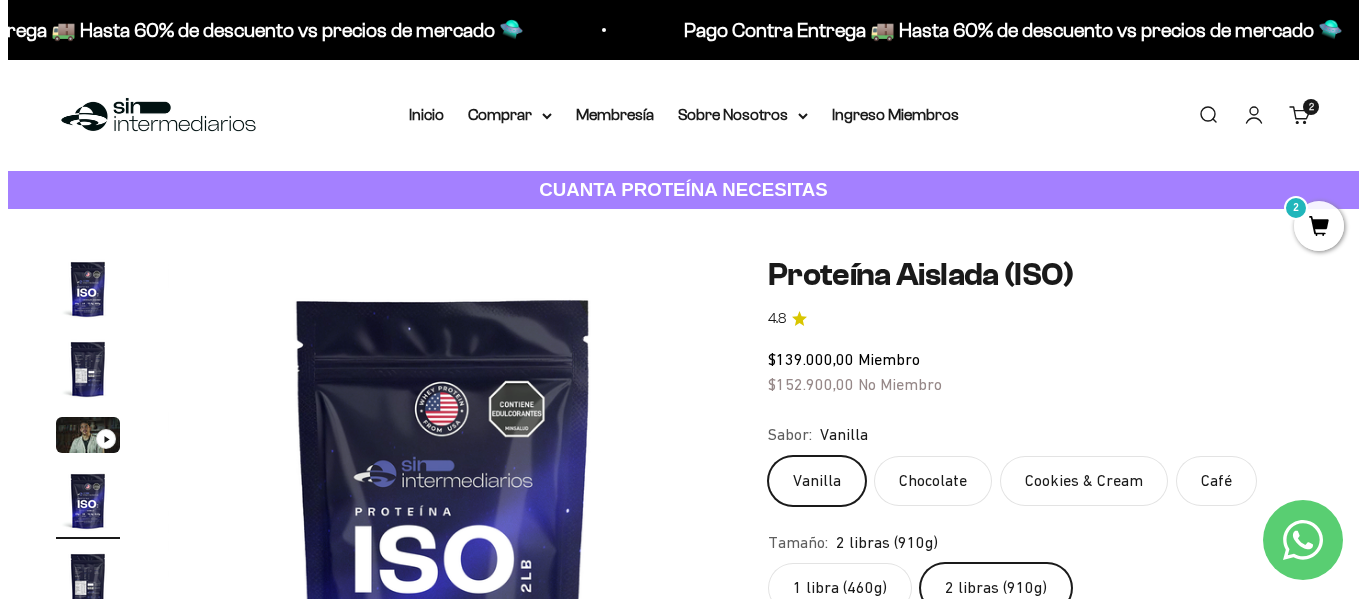 scroll, scrollTop: 0, scrollLeft: 1716, axis: horizontal 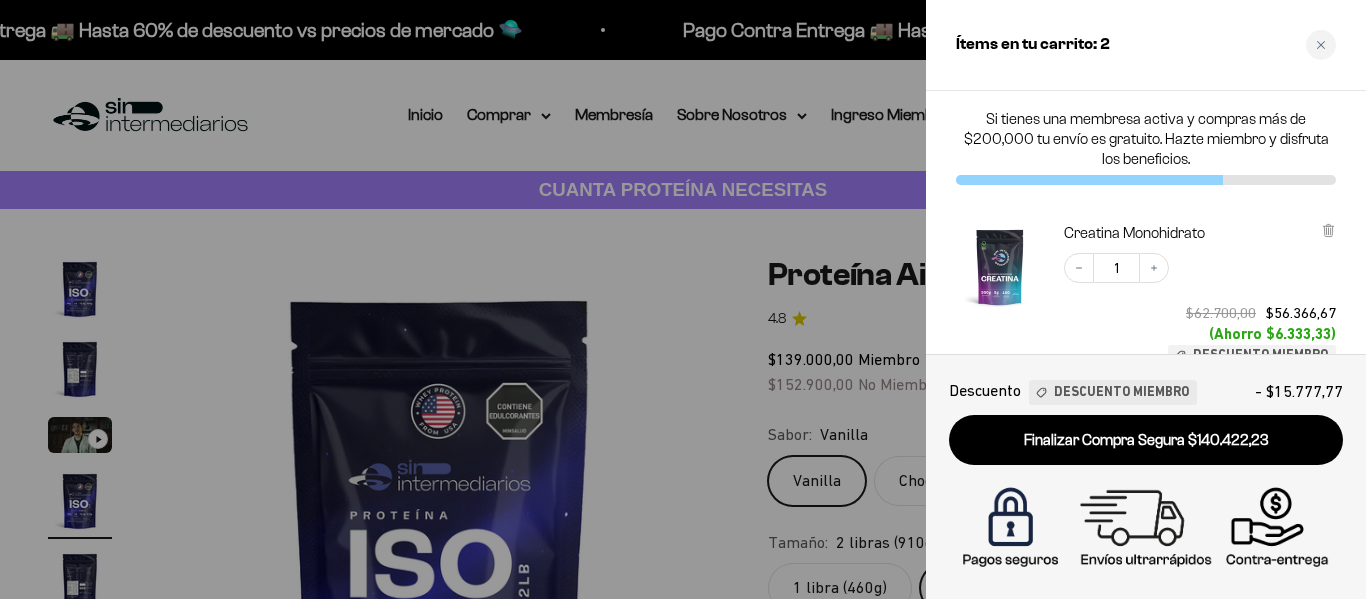 click on "Decrease quantity 1 Increase quantity $62.700,00 $56.366,67 (Ahorro $6.333,33) Descuento Miembro" at bounding box center (1190, 299) 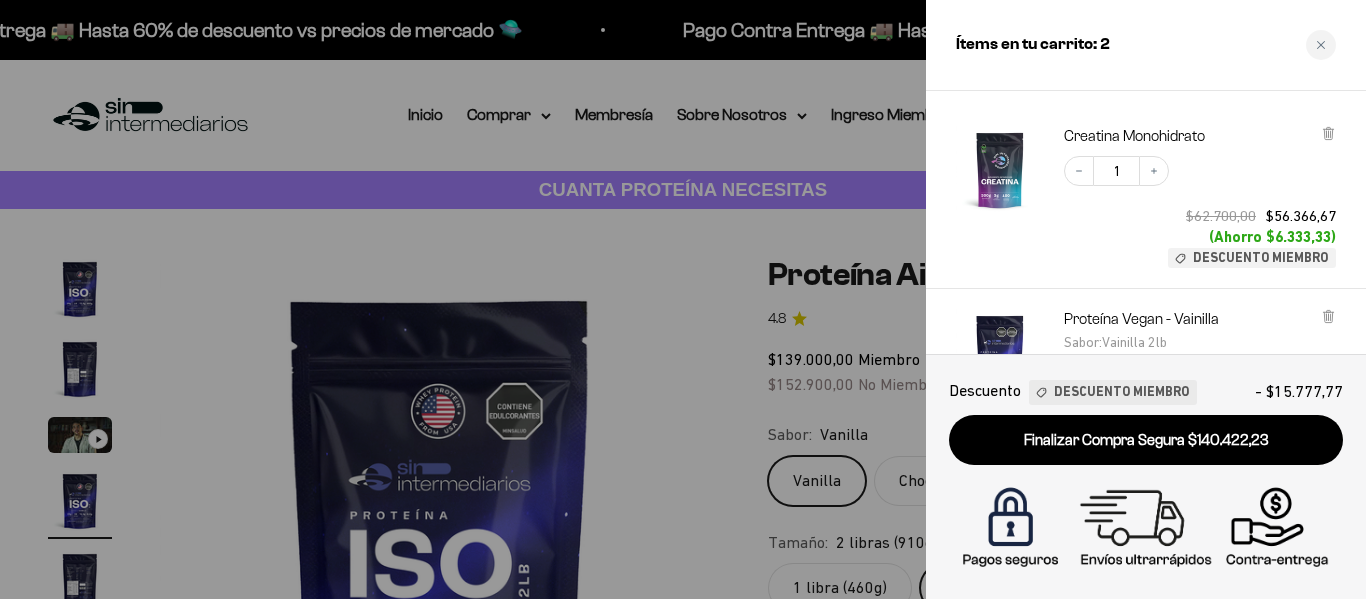 scroll, scrollTop: 95, scrollLeft: 0, axis: vertical 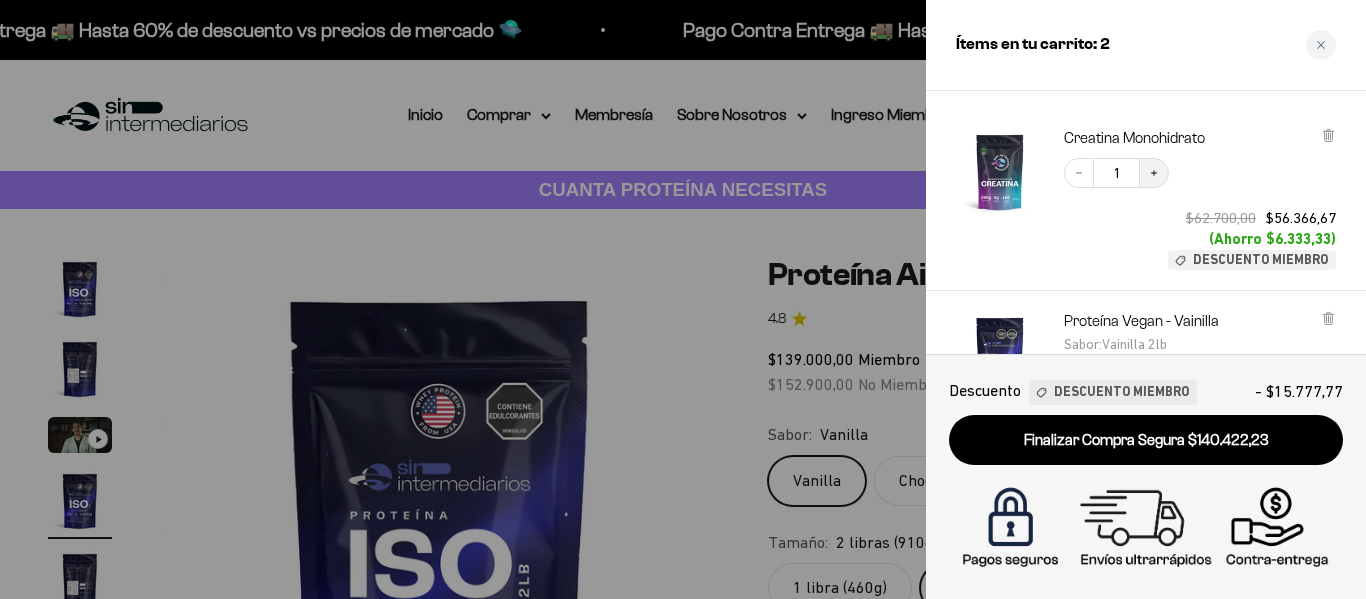 click 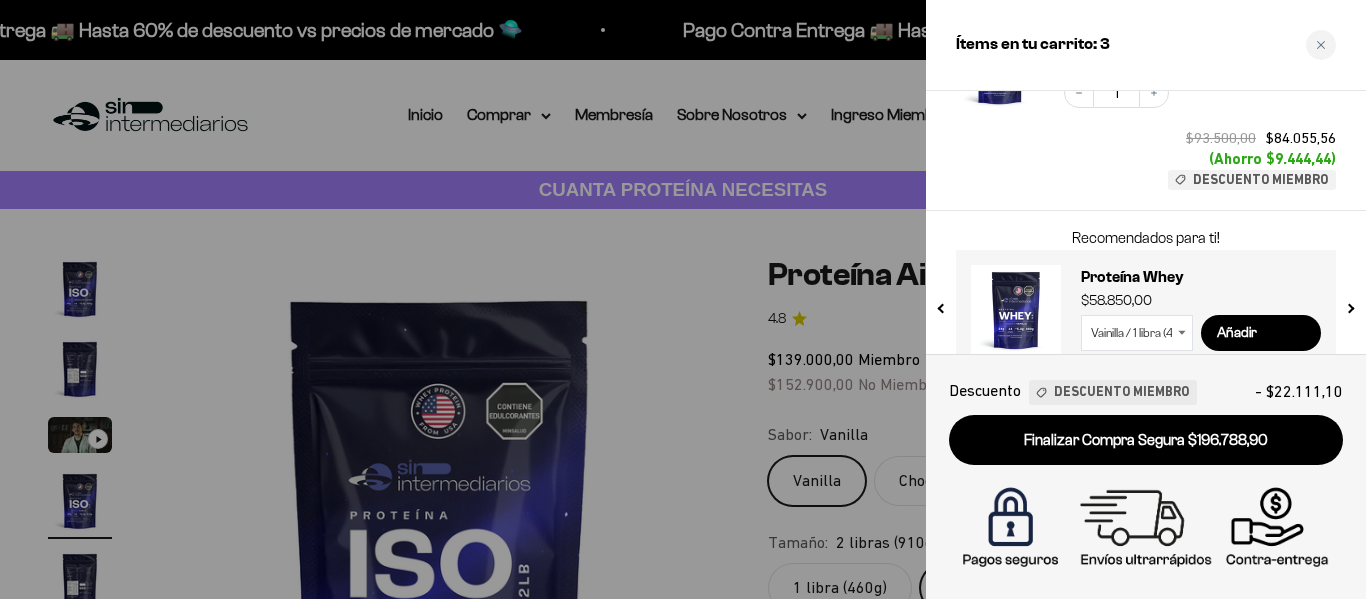 scroll, scrollTop: 415, scrollLeft: 0, axis: vertical 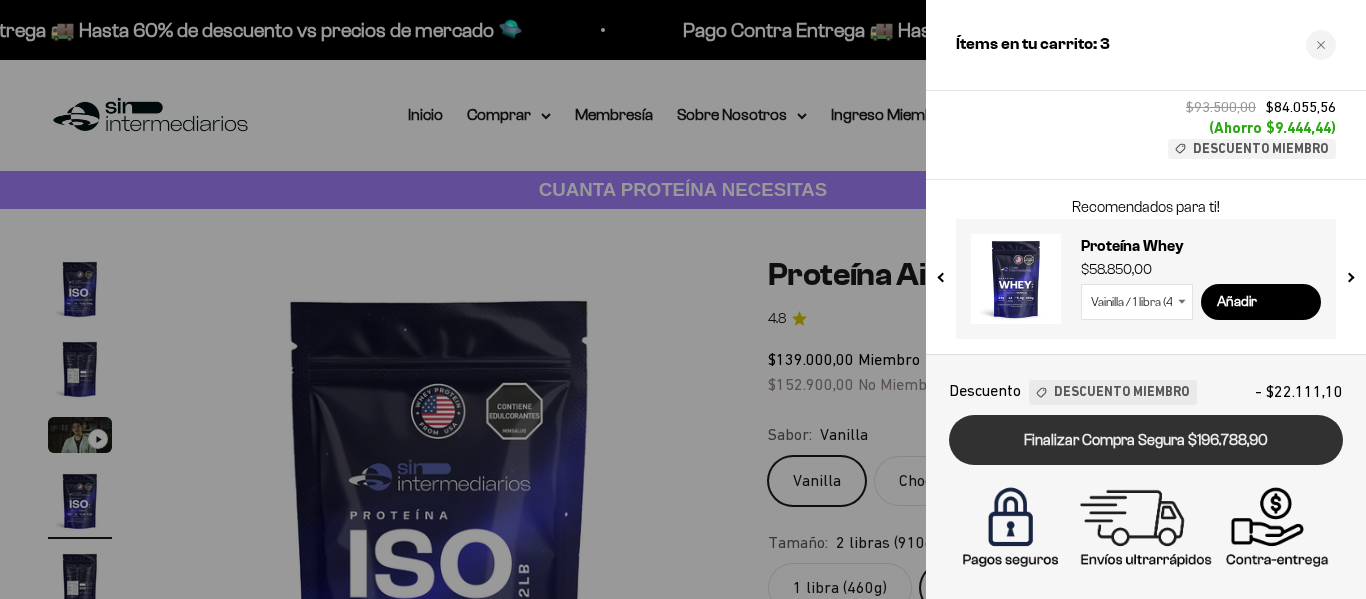 click on "Finalizar Compra Segura $196.788,90" at bounding box center (1146, 440) 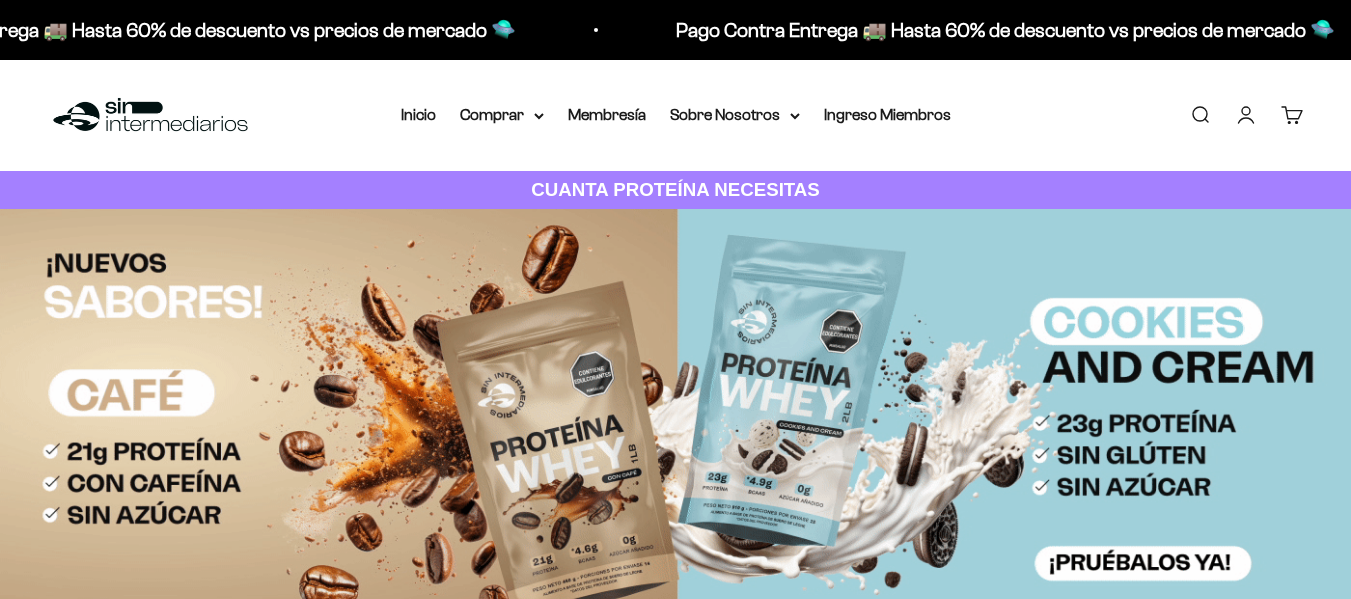 scroll, scrollTop: 0, scrollLeft: 0, axis: both 